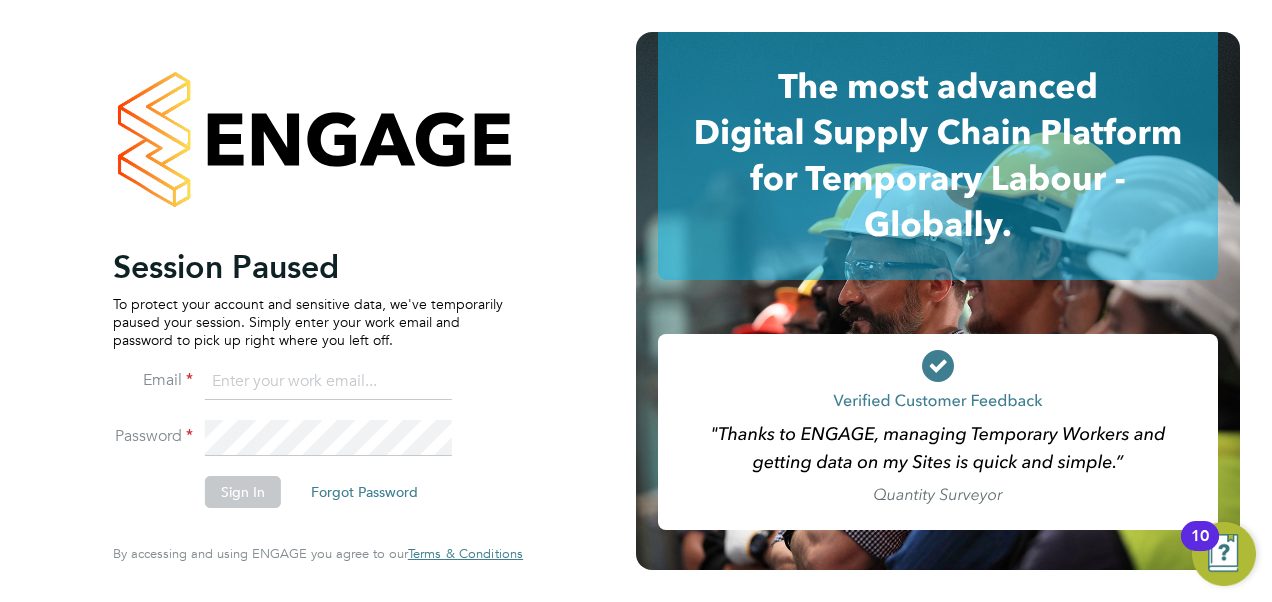 scroll, scrollTop: 0, scrollLeft: 0, axis: both 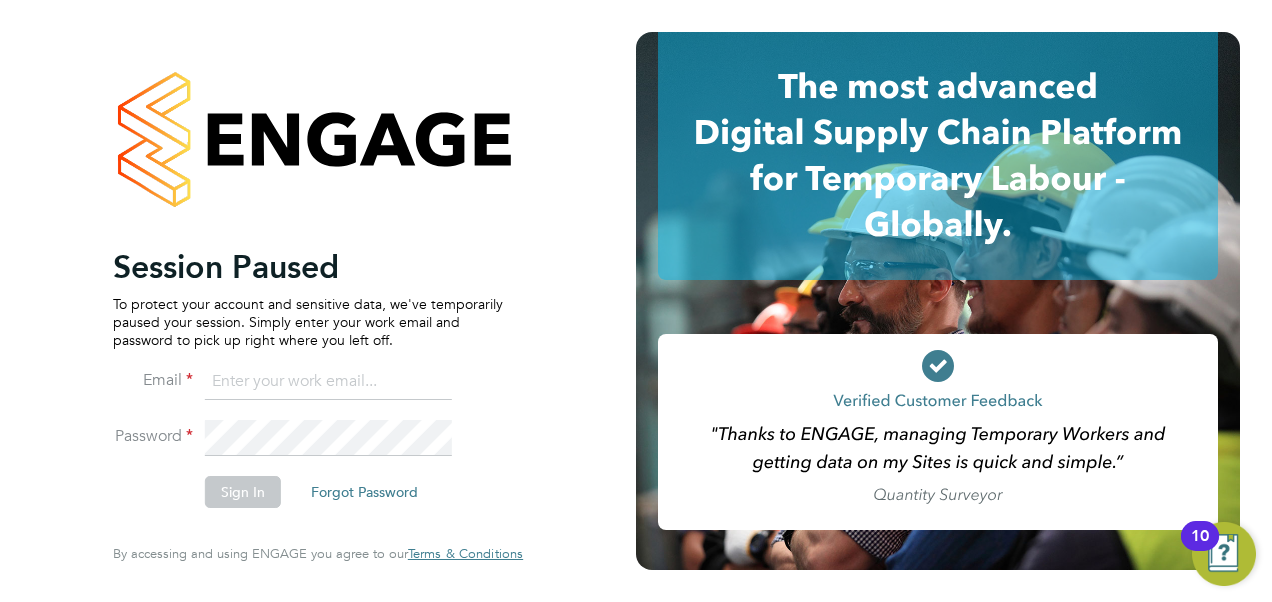click 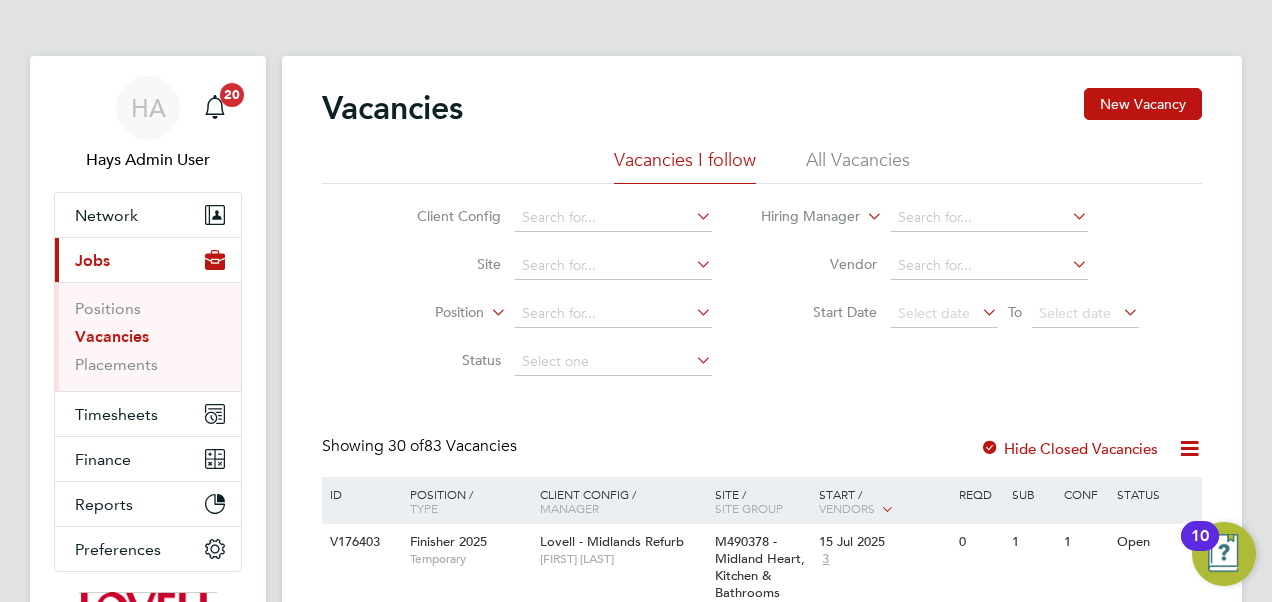 scroll, scrollTop: 0, scrollLeft: 0, axis: both 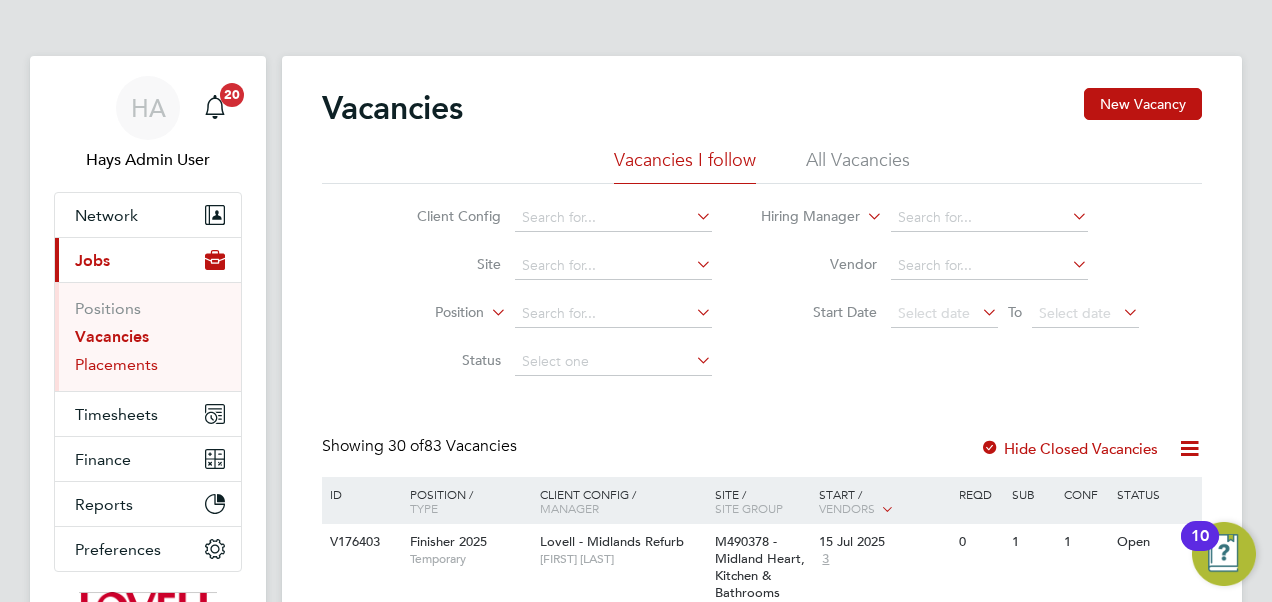 click on "Placements" at bounding box center (116, 364) 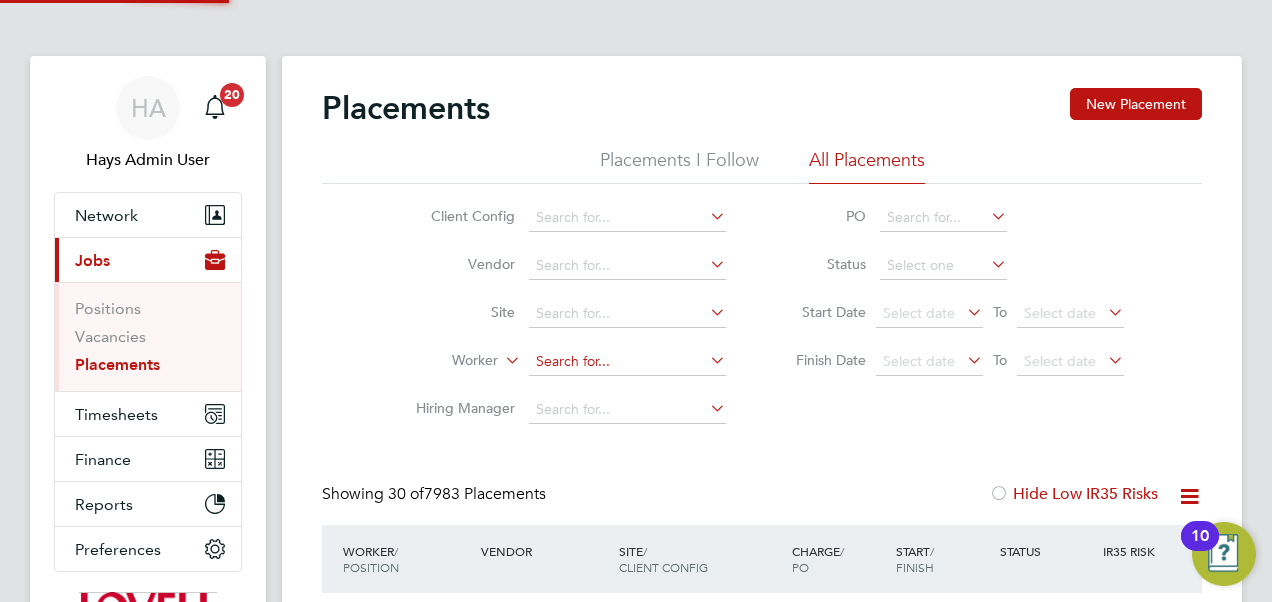 scroll, scrollTop: 10, scrollLeft: 10, axis: both 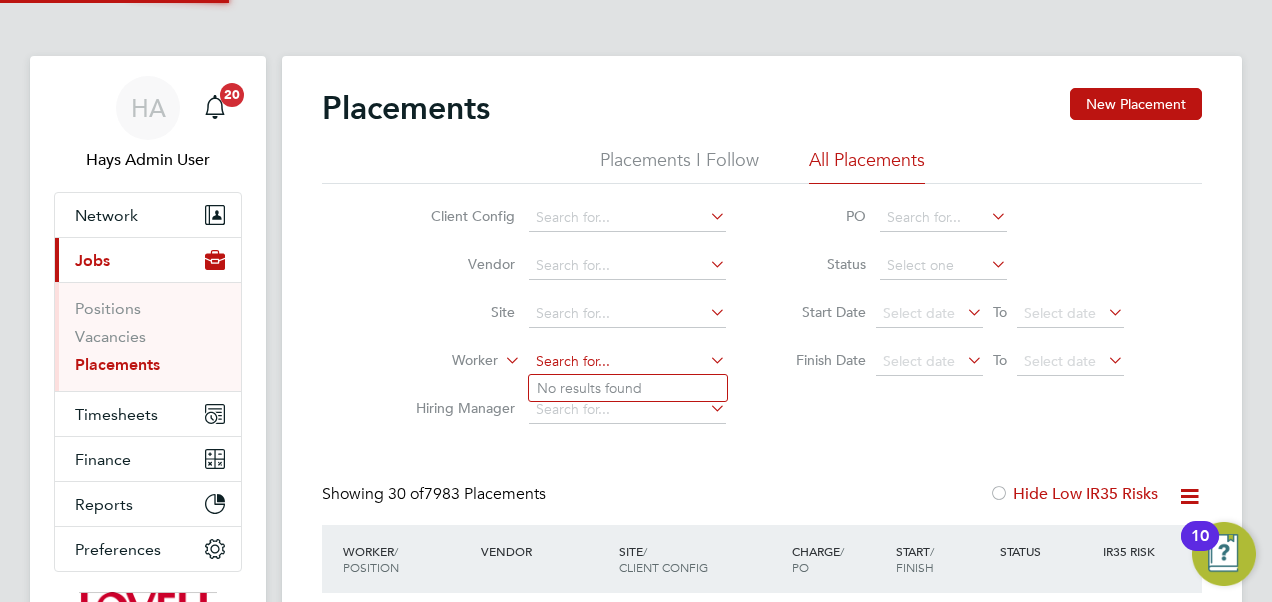 click 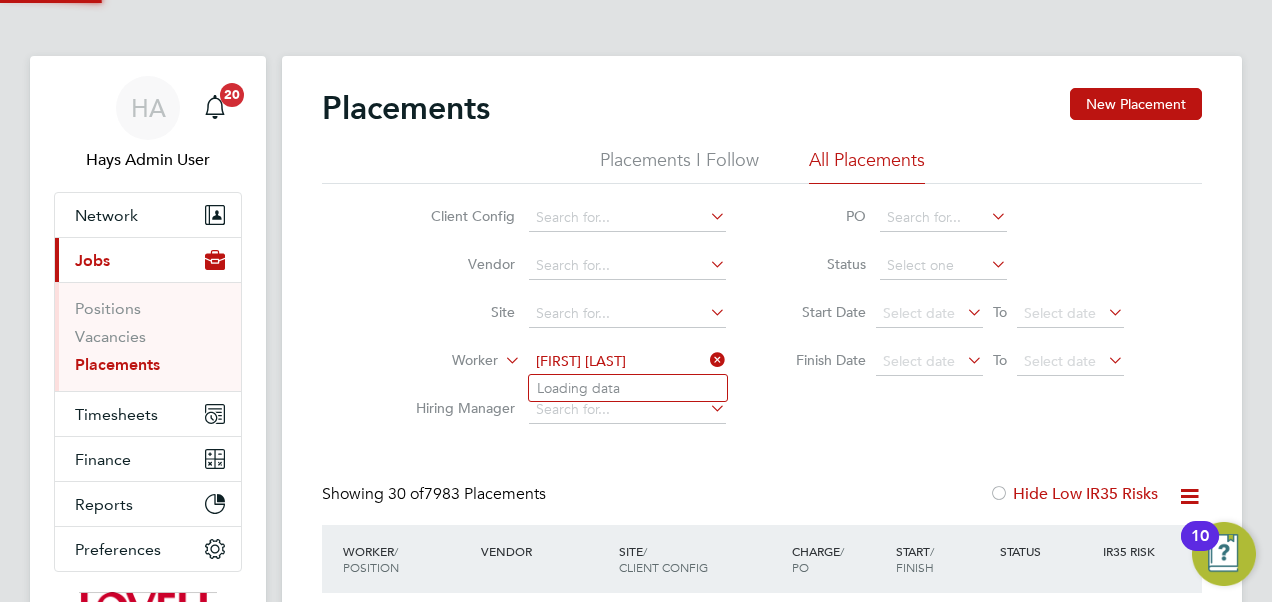 click on "ian cmapbell" 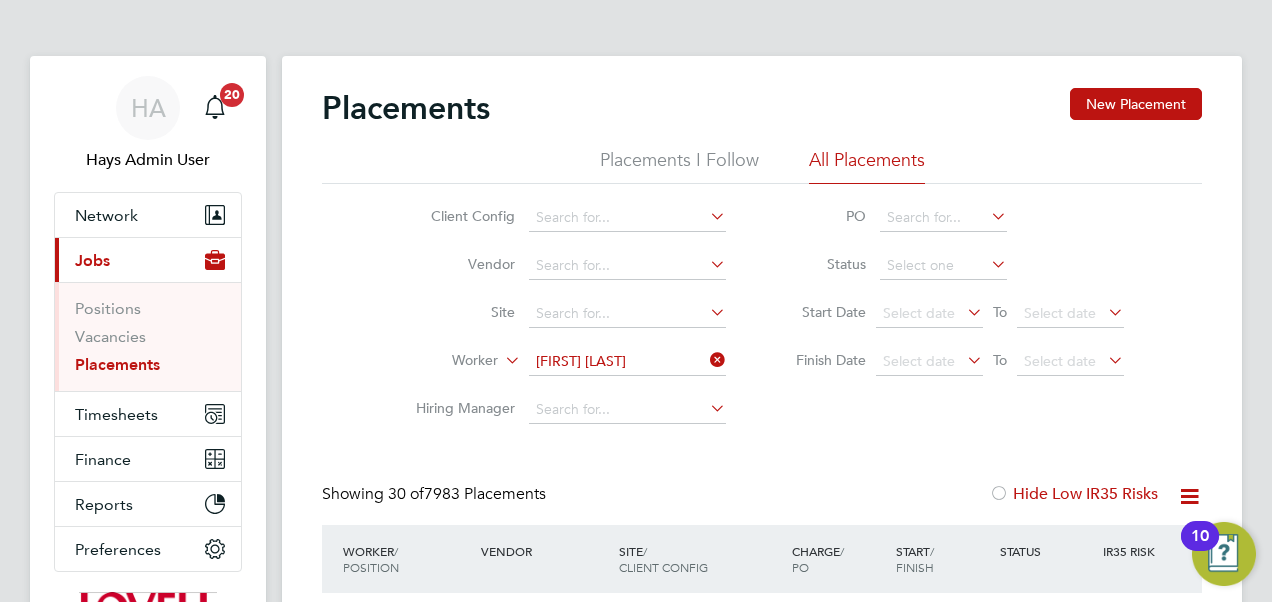 click on "Campbell" 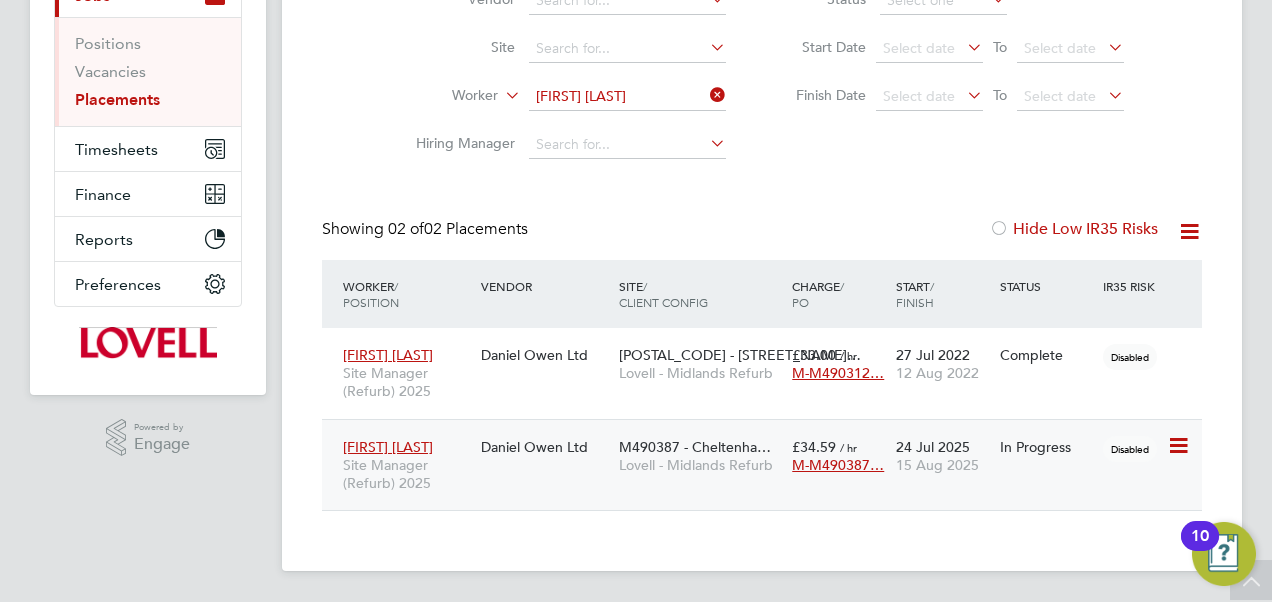 click on "Lovell - Midlands Refurb" 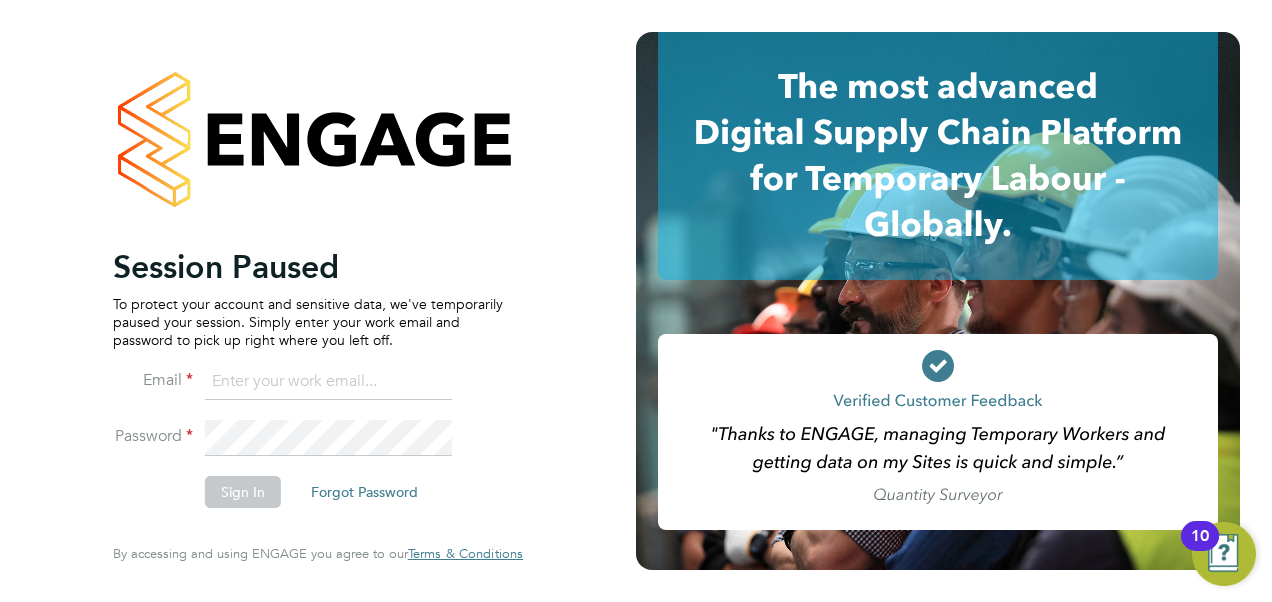 scroll, scrollTop: 0, scrollLeft: 0, axis: both 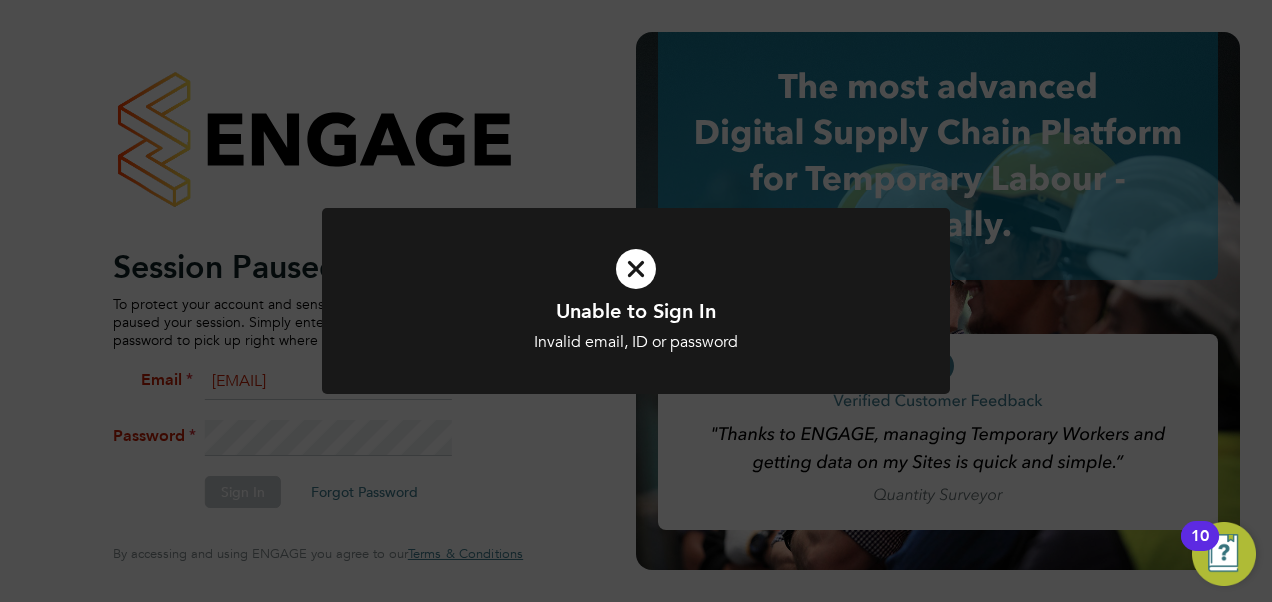 click on "Unable to Sign In Invalid email, ID or password Cancel Okay" 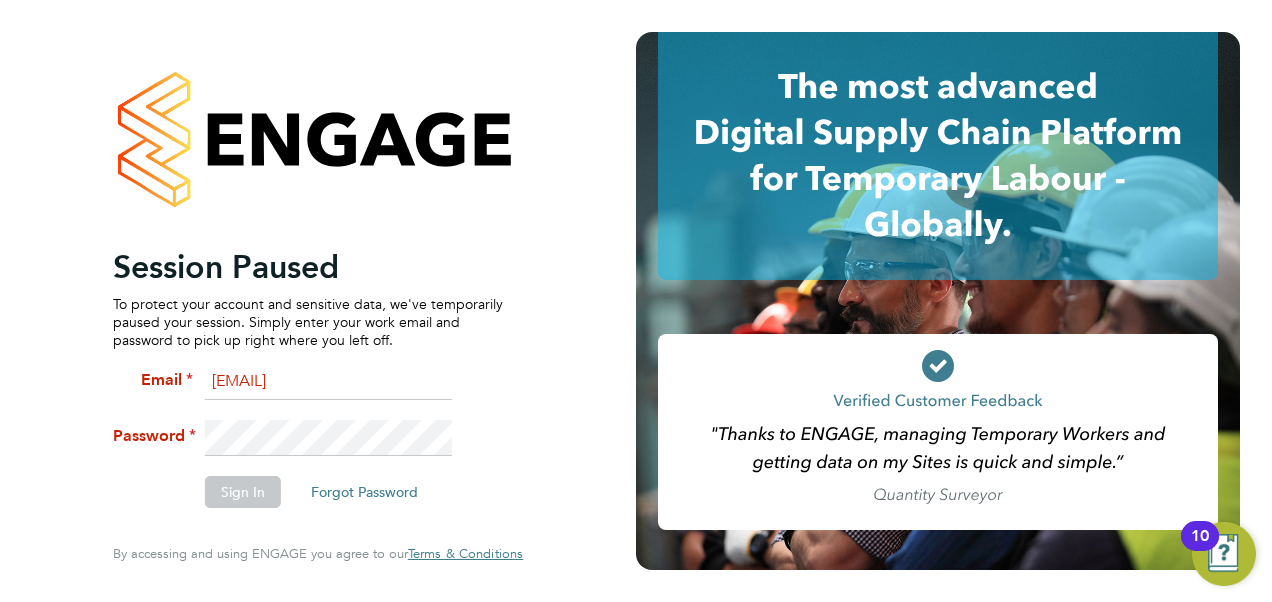 click on "Session Paused To protect your account and sensitive data, we've temporarily paused your session. Simply enter your work email and password to pick up right where you left off. Email vendorkeyaccounts2@hays.com Password Sign In   Forgot Password   Enter your Code Key Your account has Two Factor Authentication enabled, adding an extra layer of security. Please enter your 6 Digit Code Key to access your account. You created this code using an Authenticator app. Code Key   Verify Account   Cancel Forgot your password? Enter the email you used to register with ENGAGE, and we'll send you instructions on how to reset your password. If you don't receive an email within a few minutes, please check your spam folder or try again. Email Send Reset Link   Cancel Thank you! If you have an account with us, we'll send you an email shortly containing password reset instructions. Back to Sign In  By accessing and using ENGAGE you agree to our   Terms & Conditions" 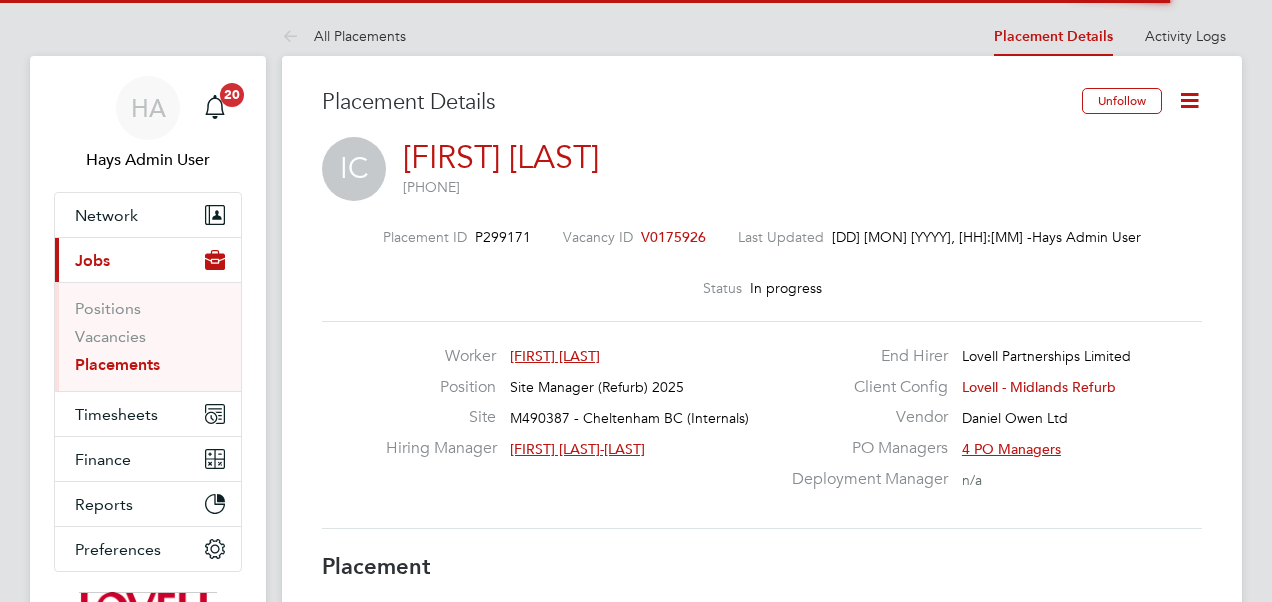 scroll, scrollTop: 0, scrollLeft: 0, axis: both 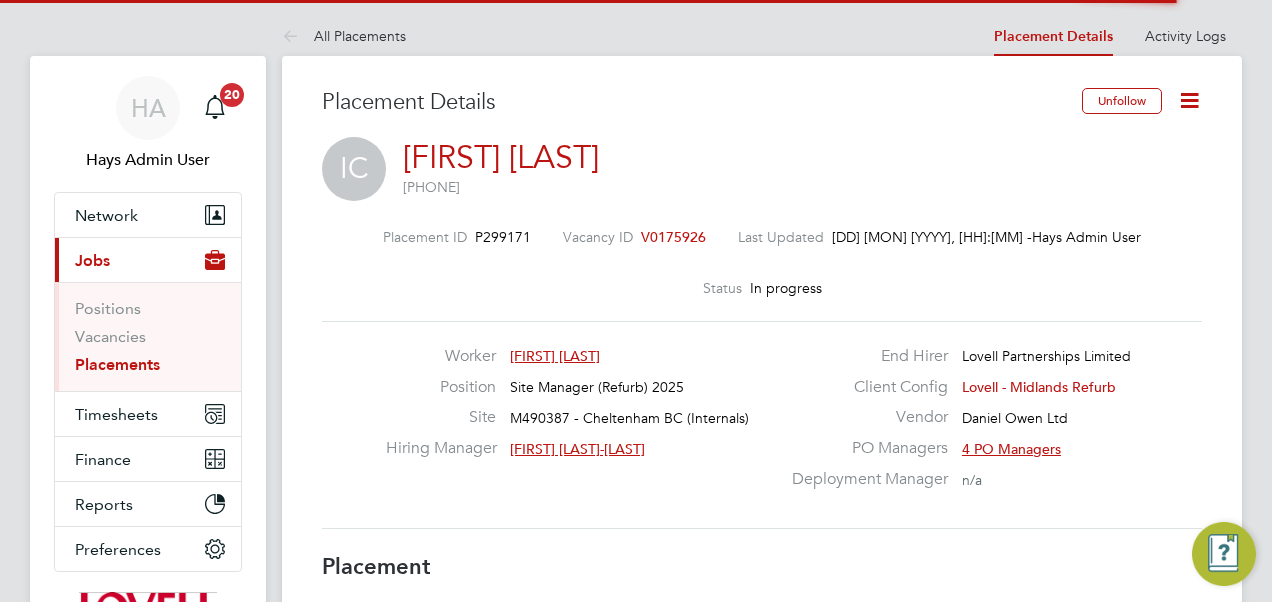 click 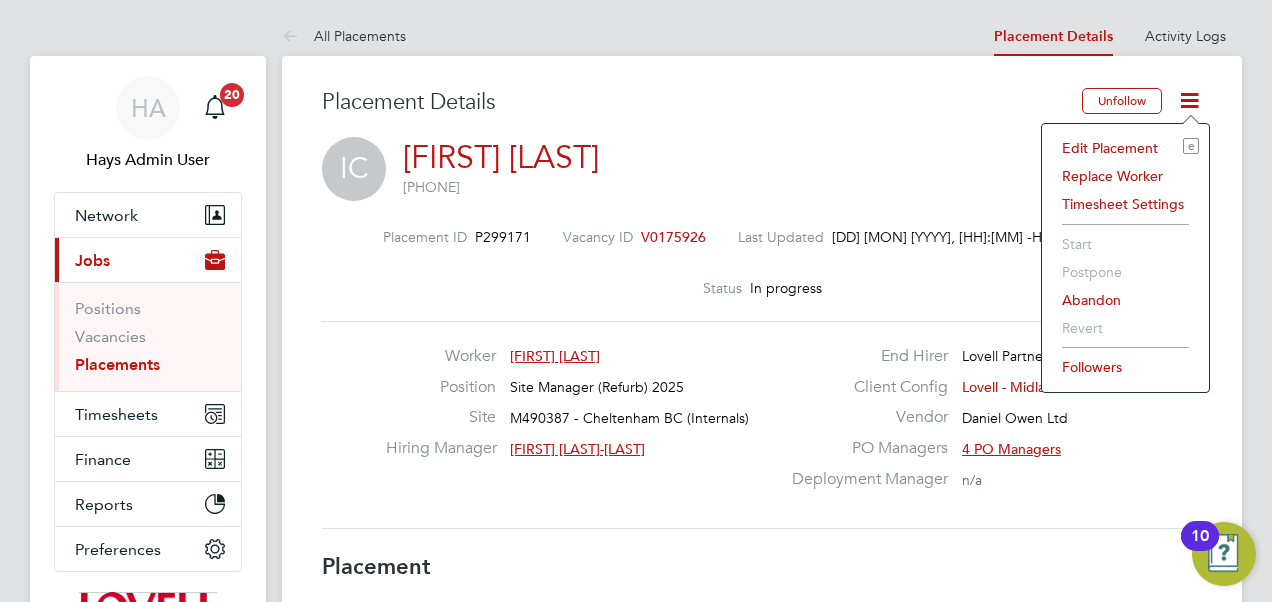 click on "Edit Placement e" 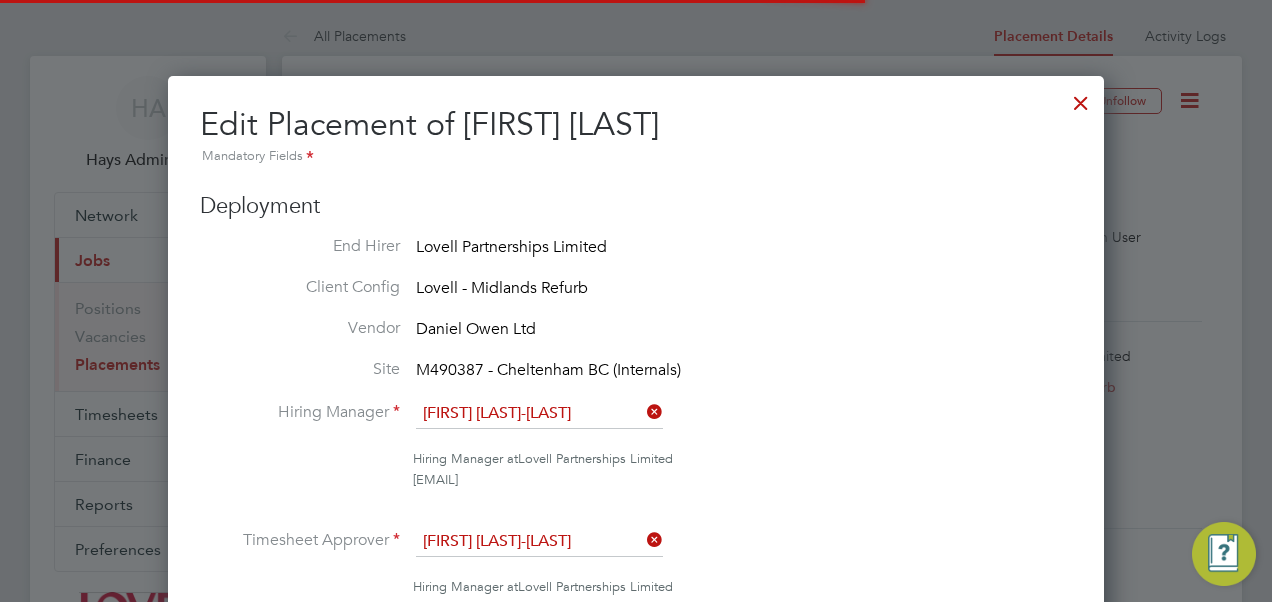 scroll, scrollTop: 10, scrollLeft: 10, axis: both 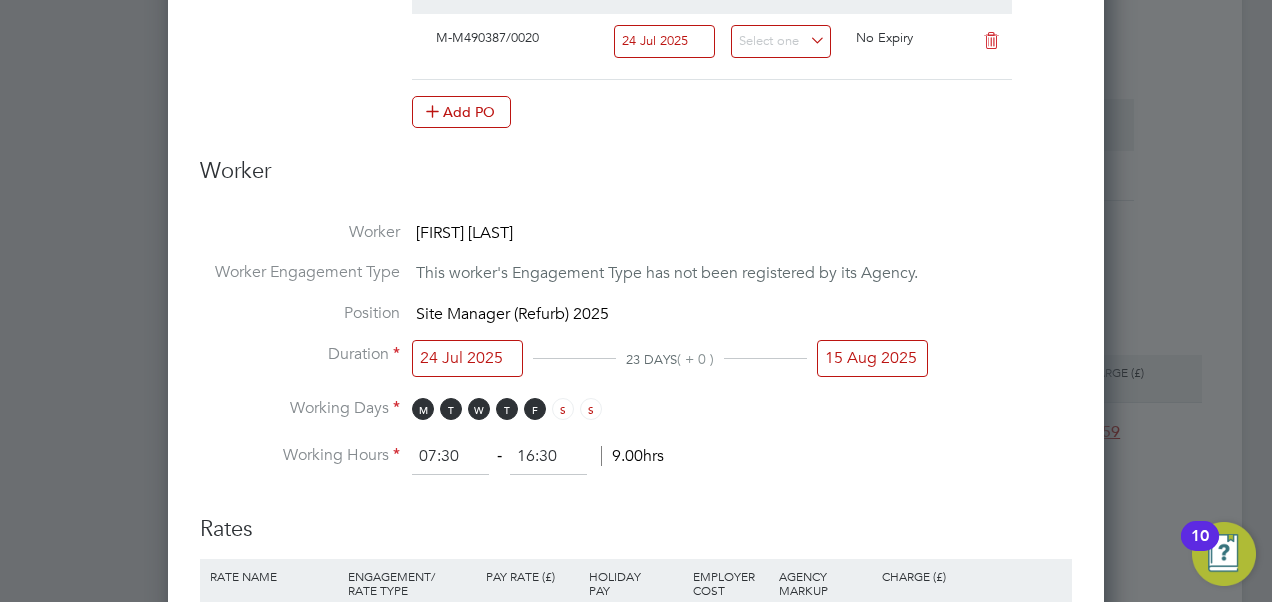 click on "15 Aug 2025" at bounding box center (872, 358) 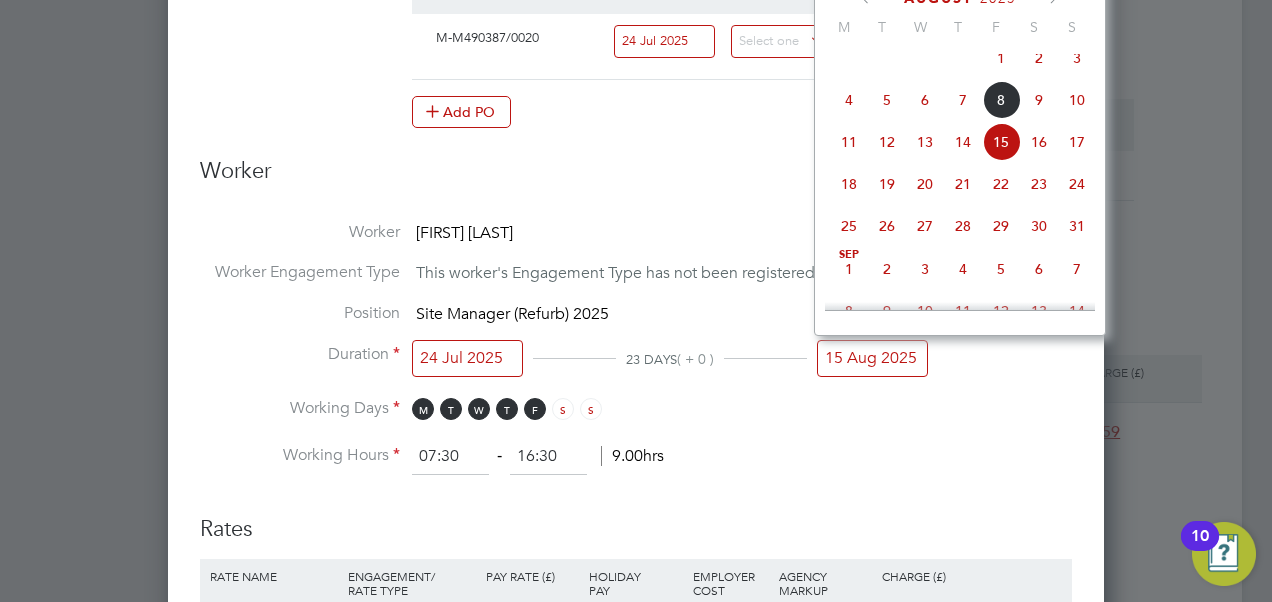click on "29" 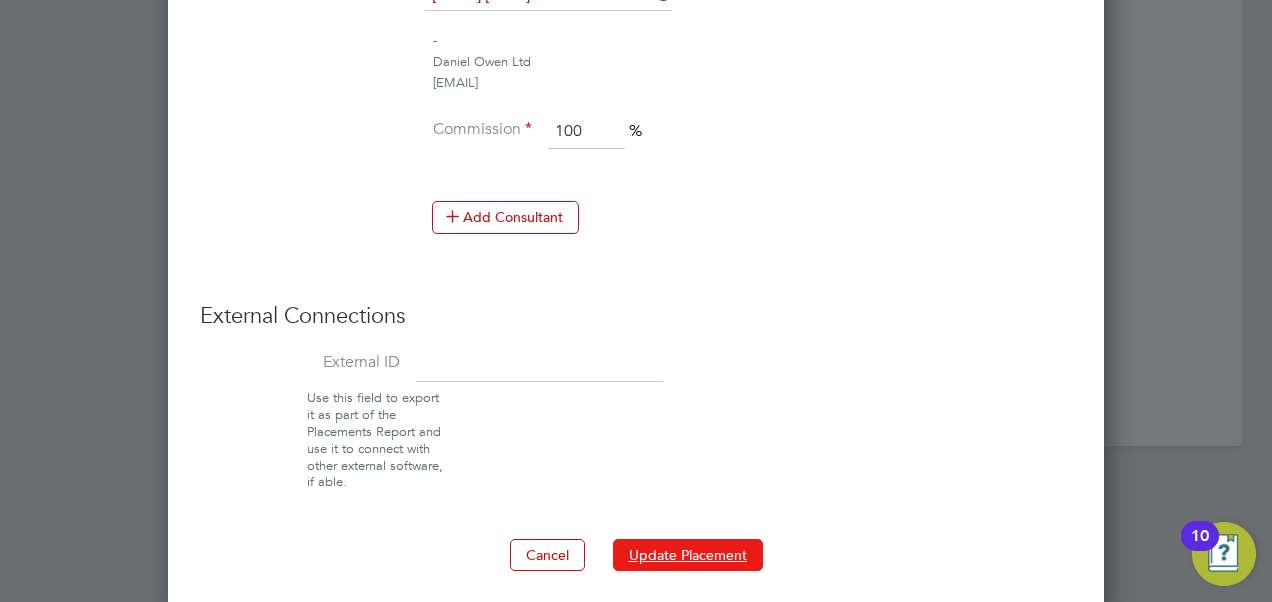 click on "Update Placement" at bounding box center (688, 555) 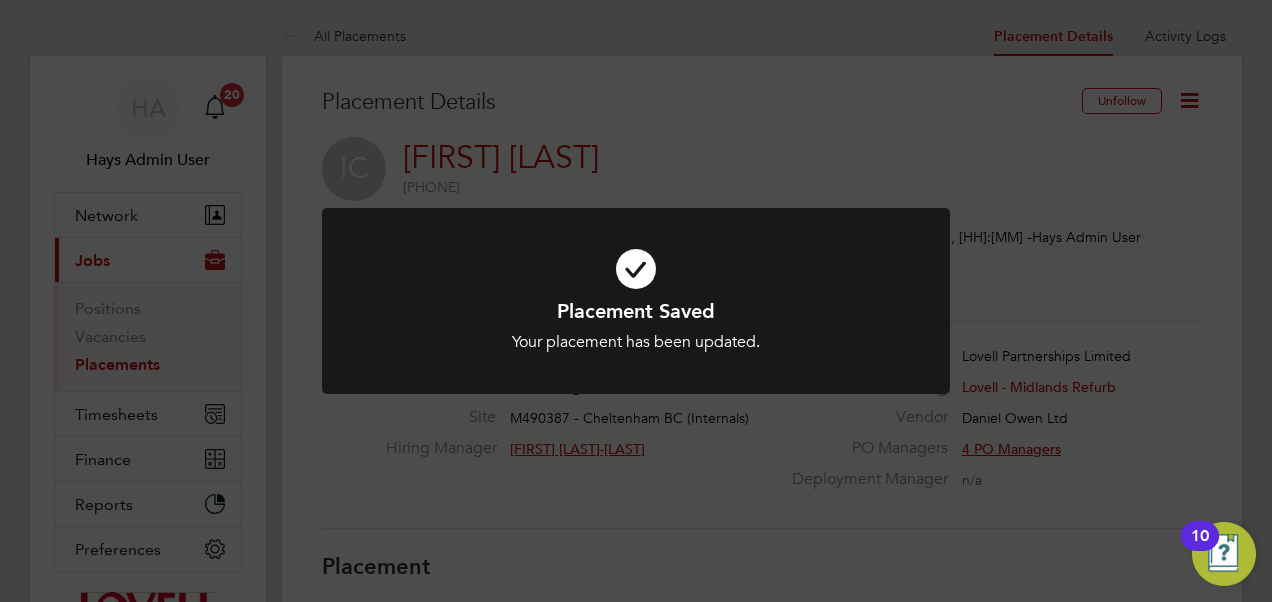 click on "Placement Saved Your placement has been updated. Cancel Okay" 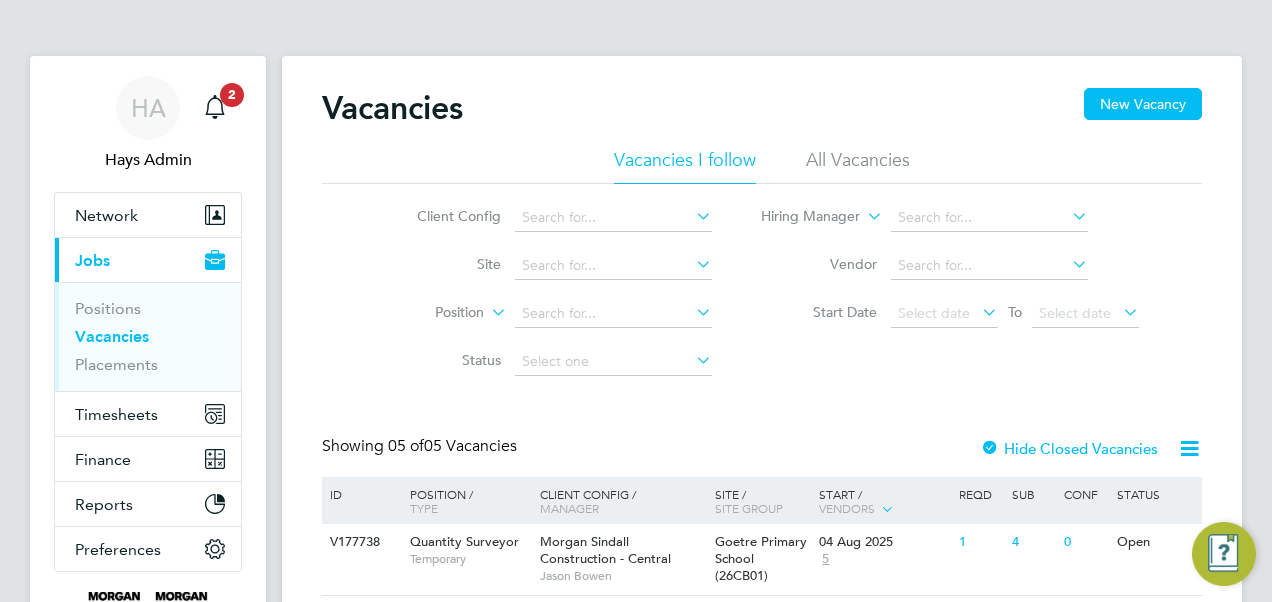 scroll, scrollTop: 0, scrollLeft: 0, axis: both 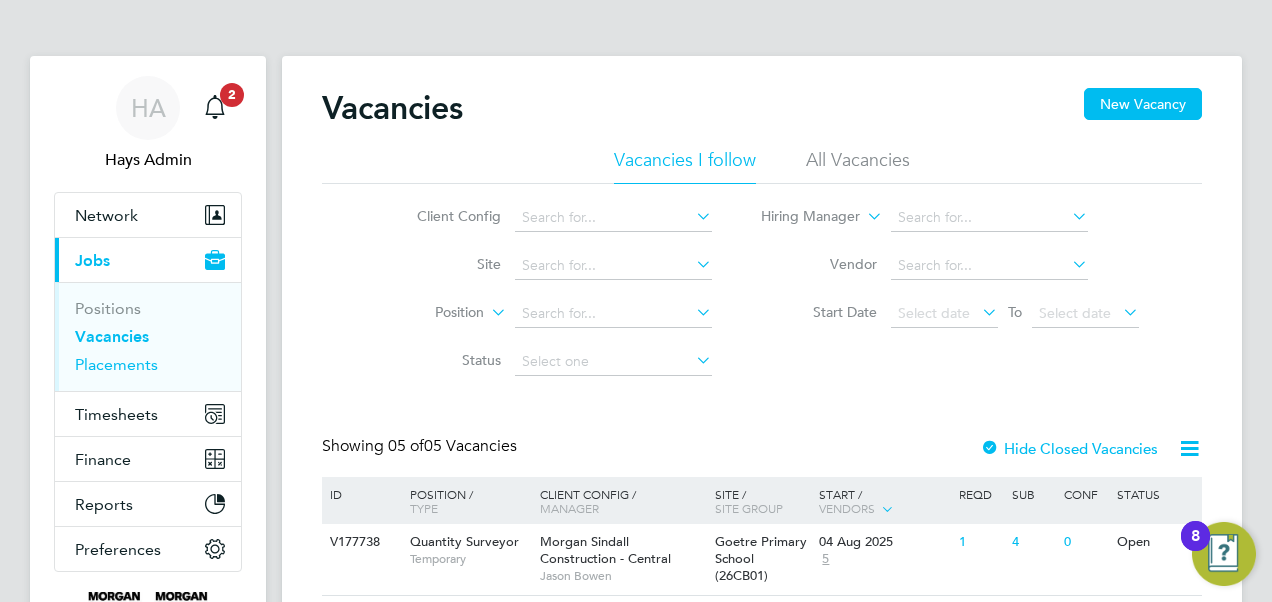click on "Placements" at bounding box center [116, 364] 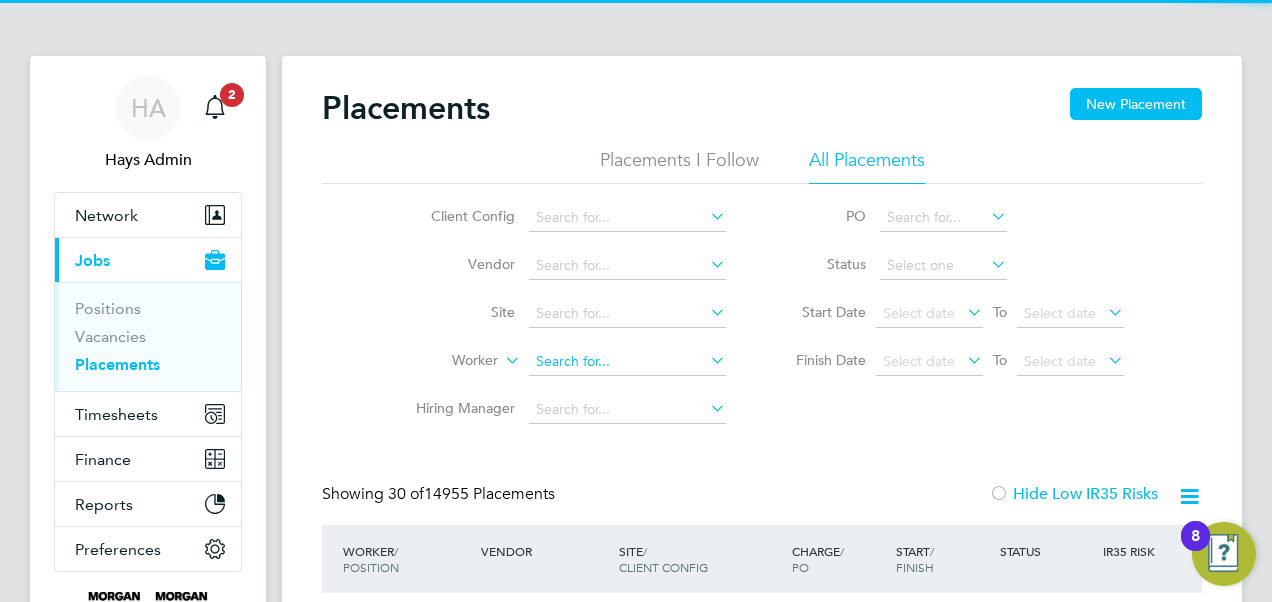 scroll, scrollTop: 10, scrollLeft: 10, axis: both 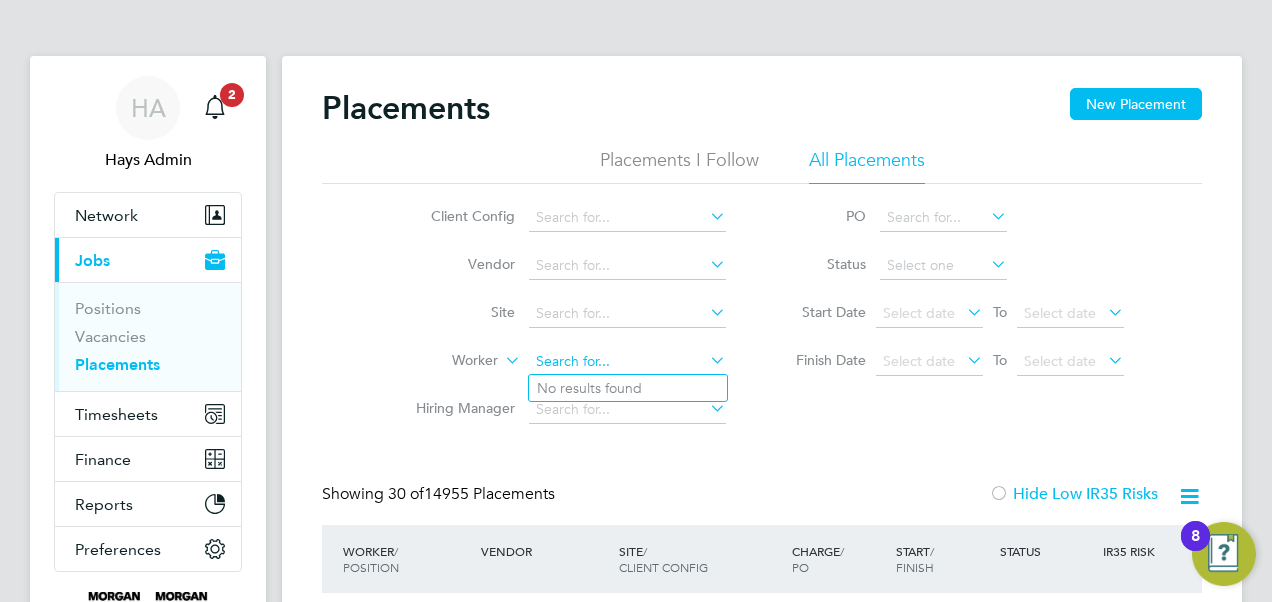 click 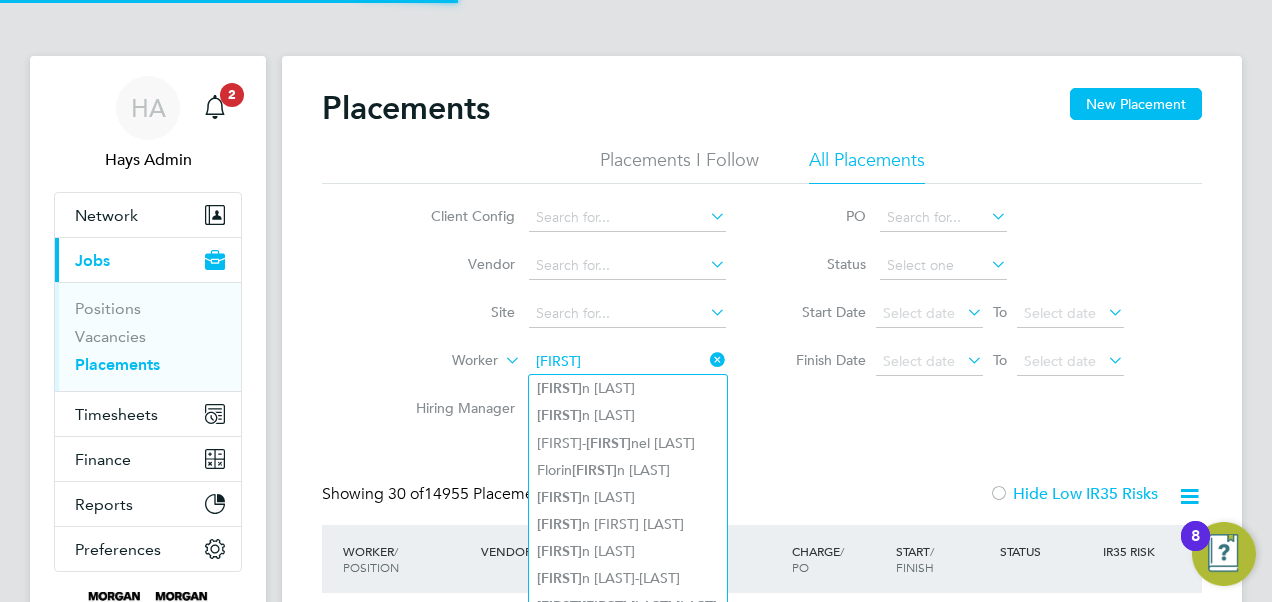 click on "Bogda" 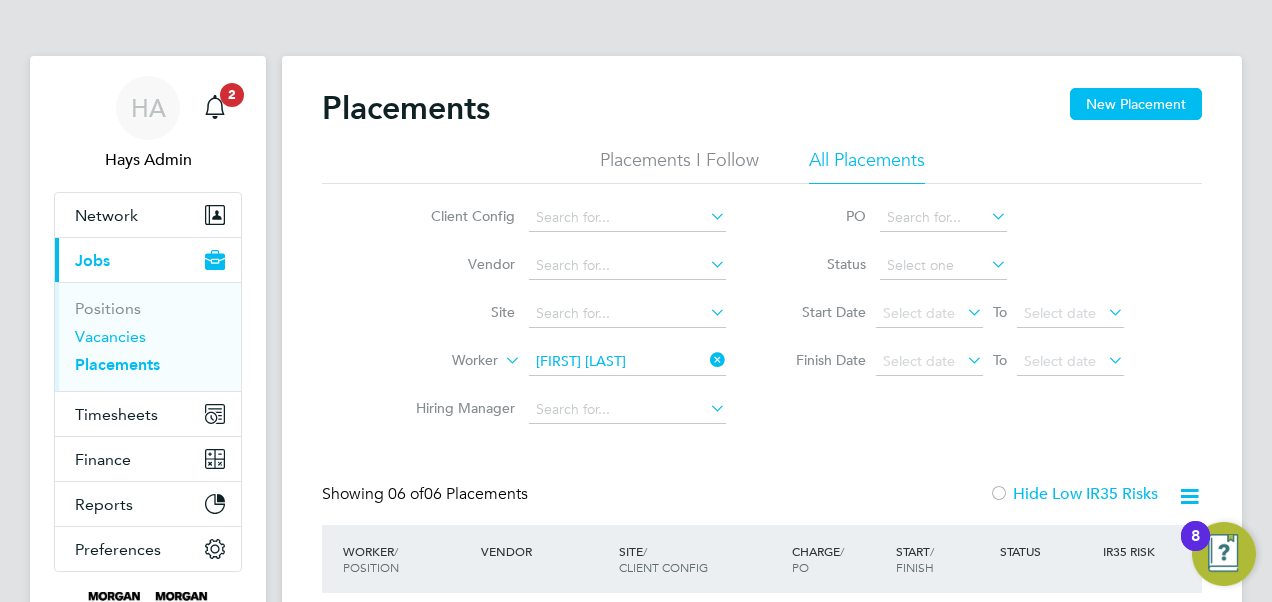 click on "Vacancies" at bounding box center [110, 336] 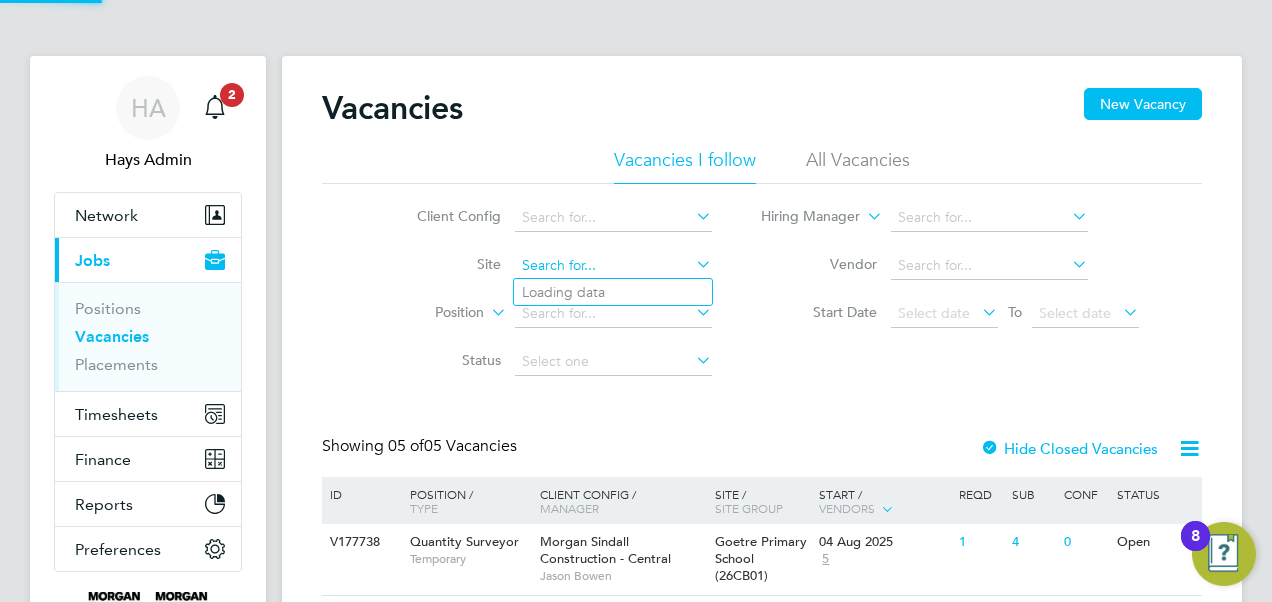 click 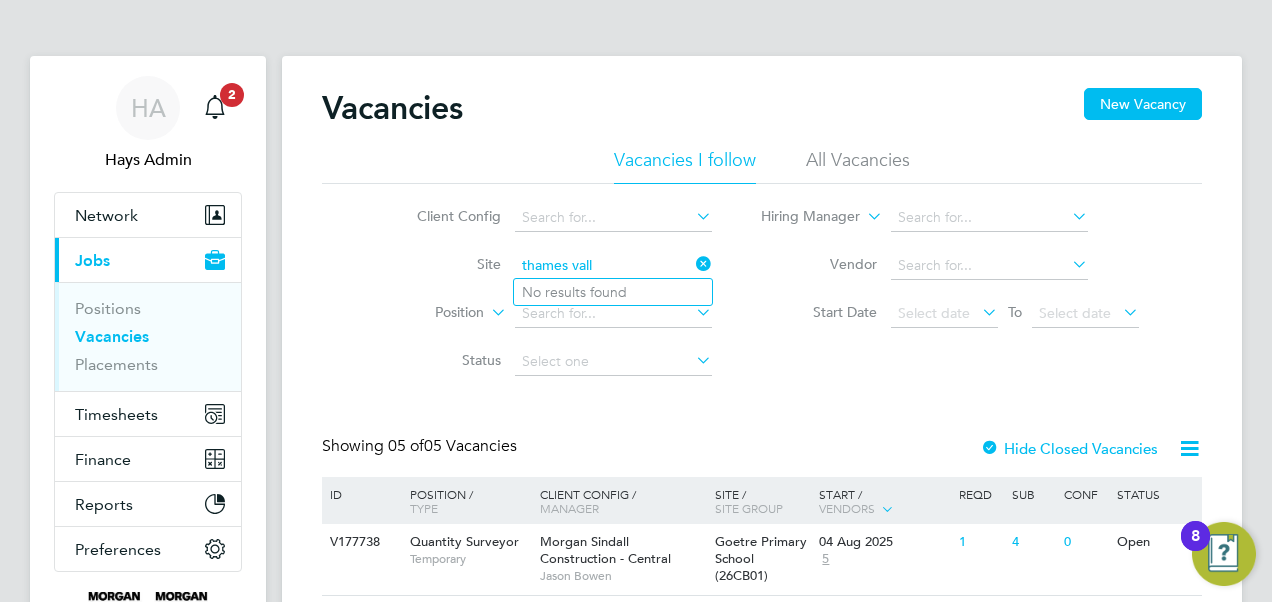 click on "thames vall" 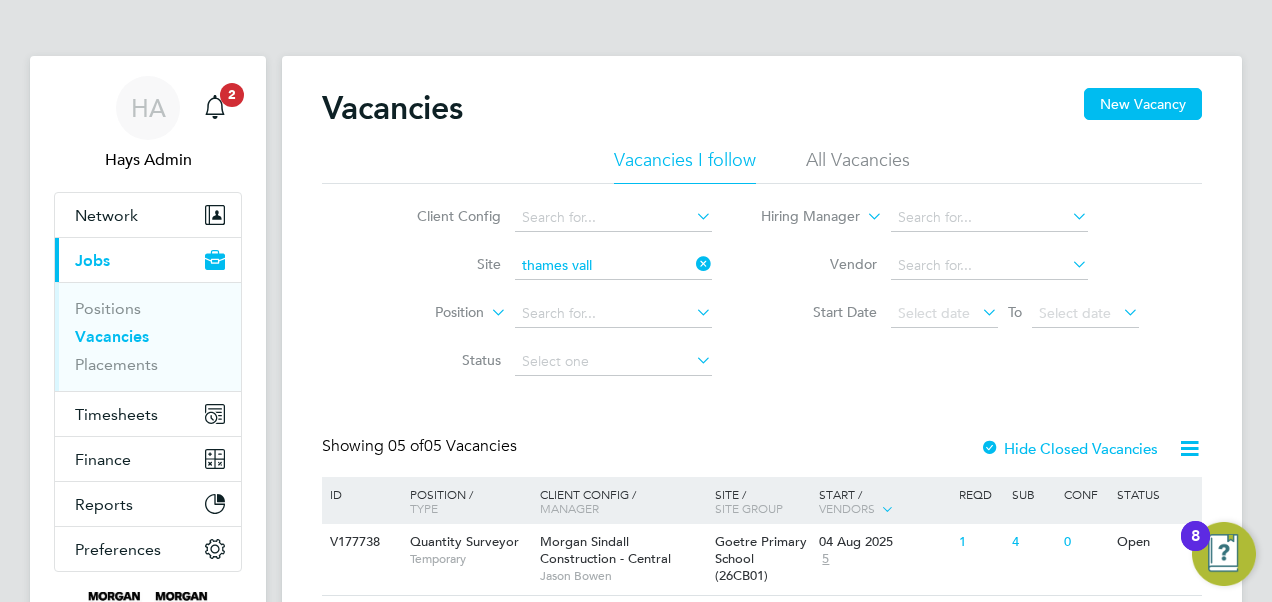 type 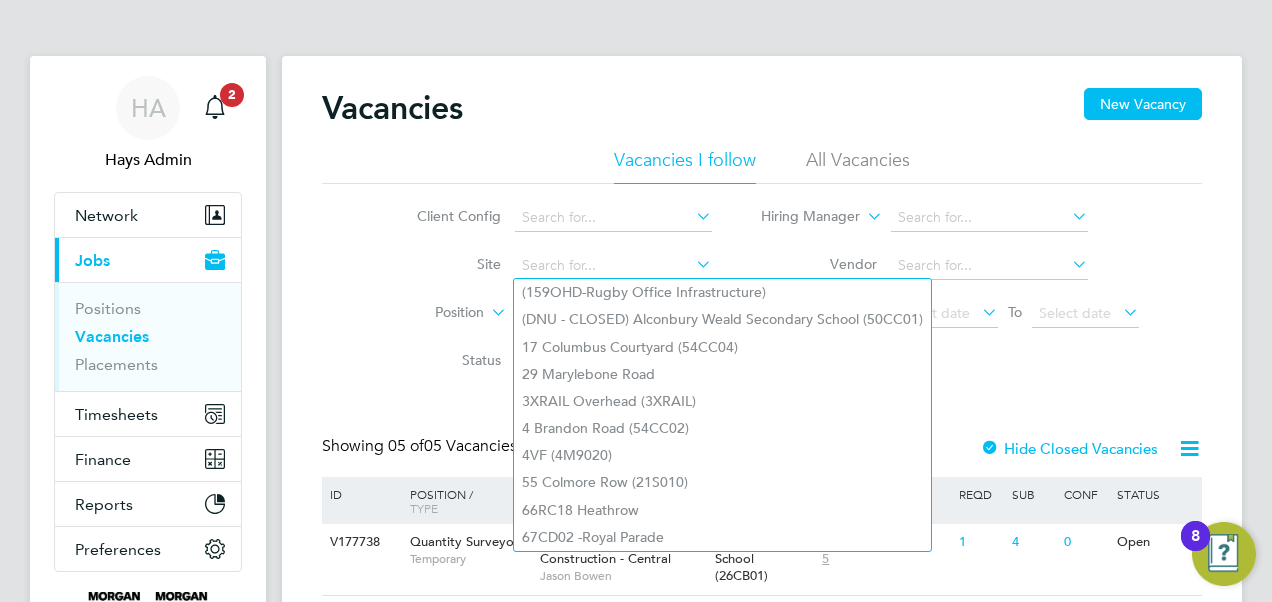 click on "Client Config" 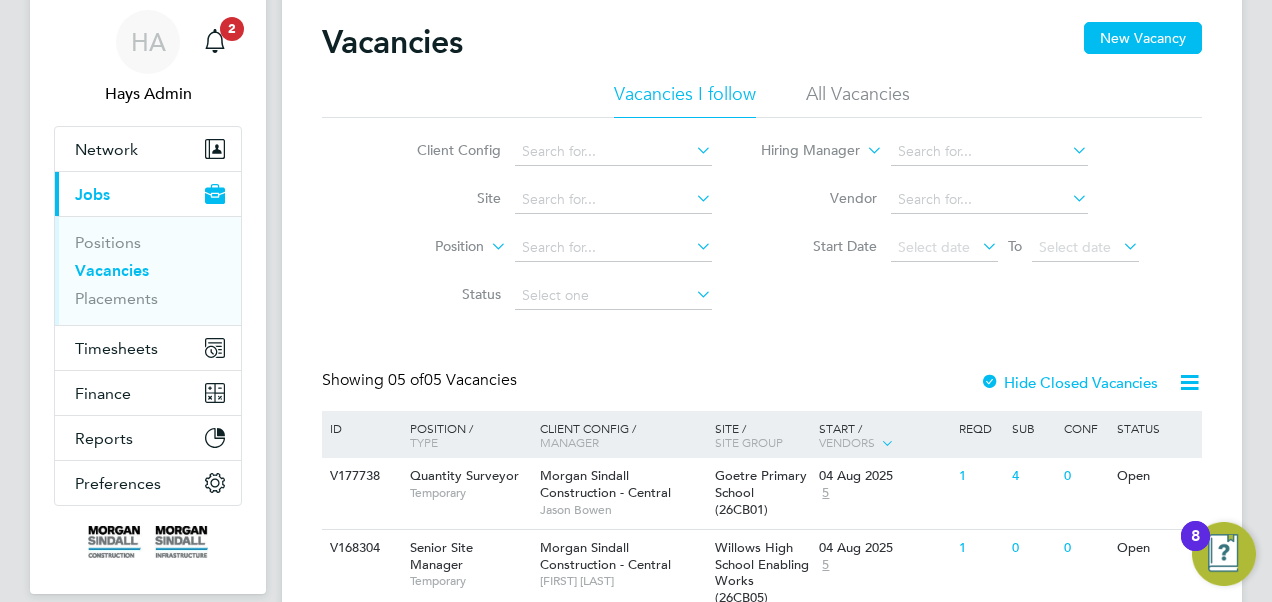 scroll, scrollTop: 67, scrollLeft: 0, axis: vertical 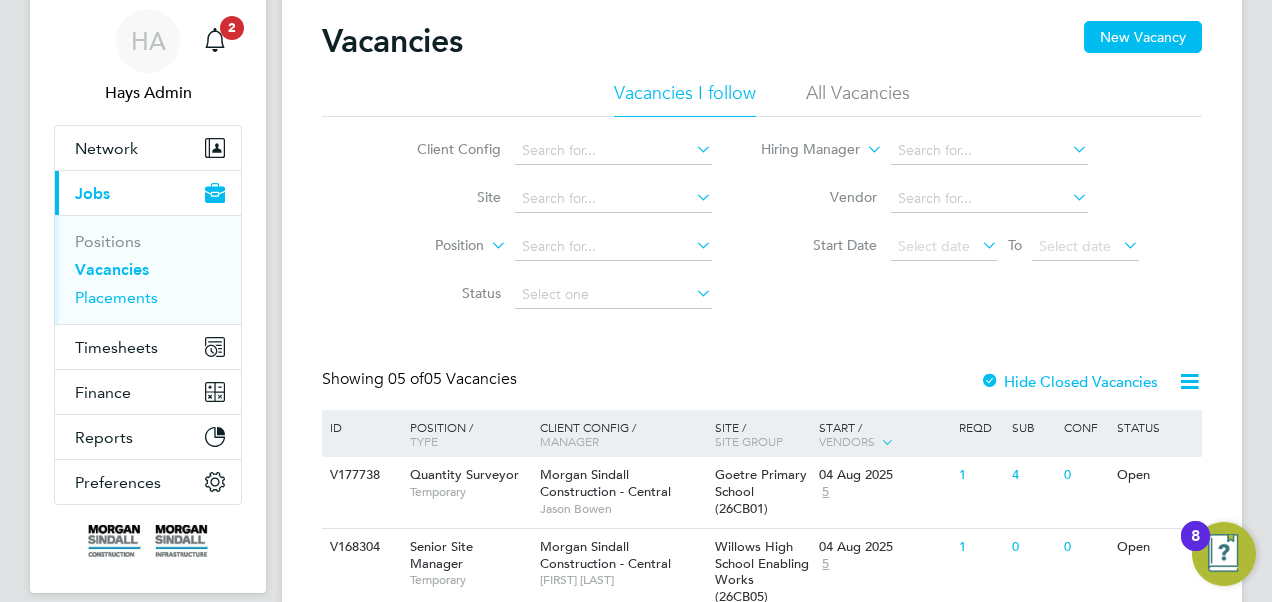click on "Placements" at bounding box center (116, 297) 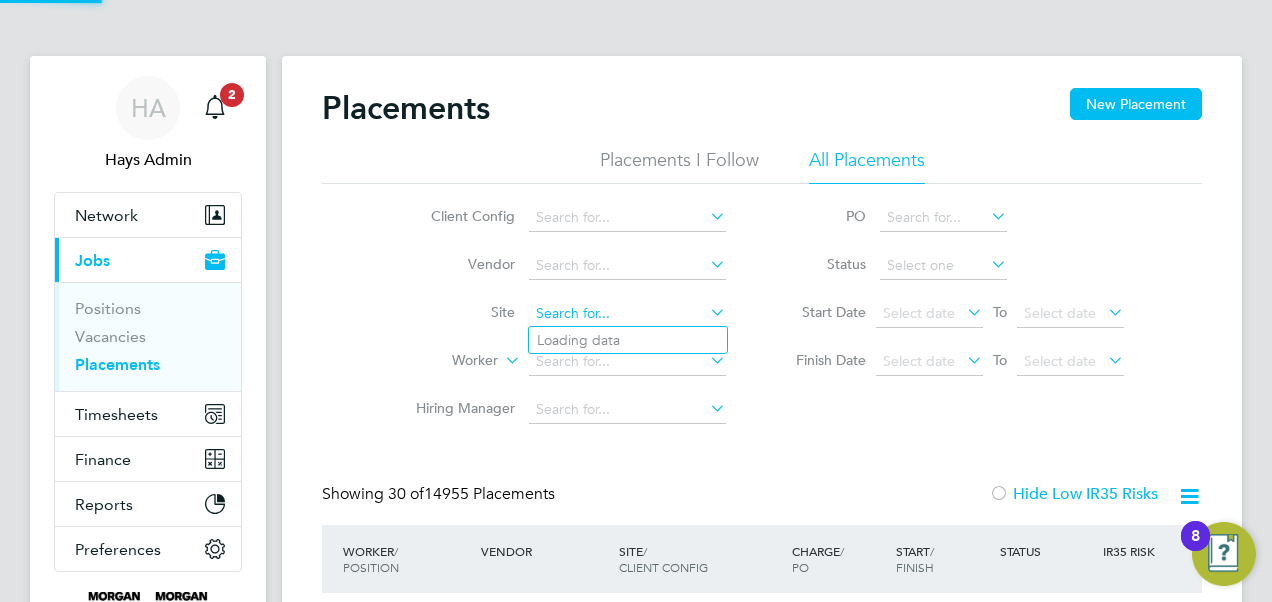 click 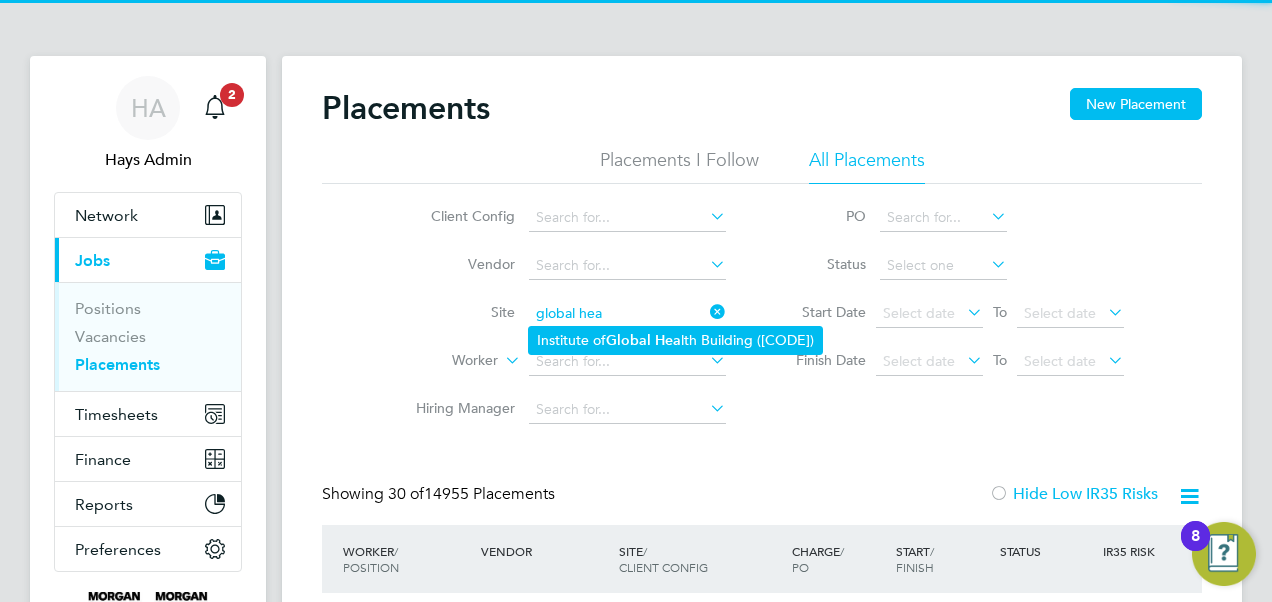 click on "Institute of  Global   Hea lth Building (22CA04)" 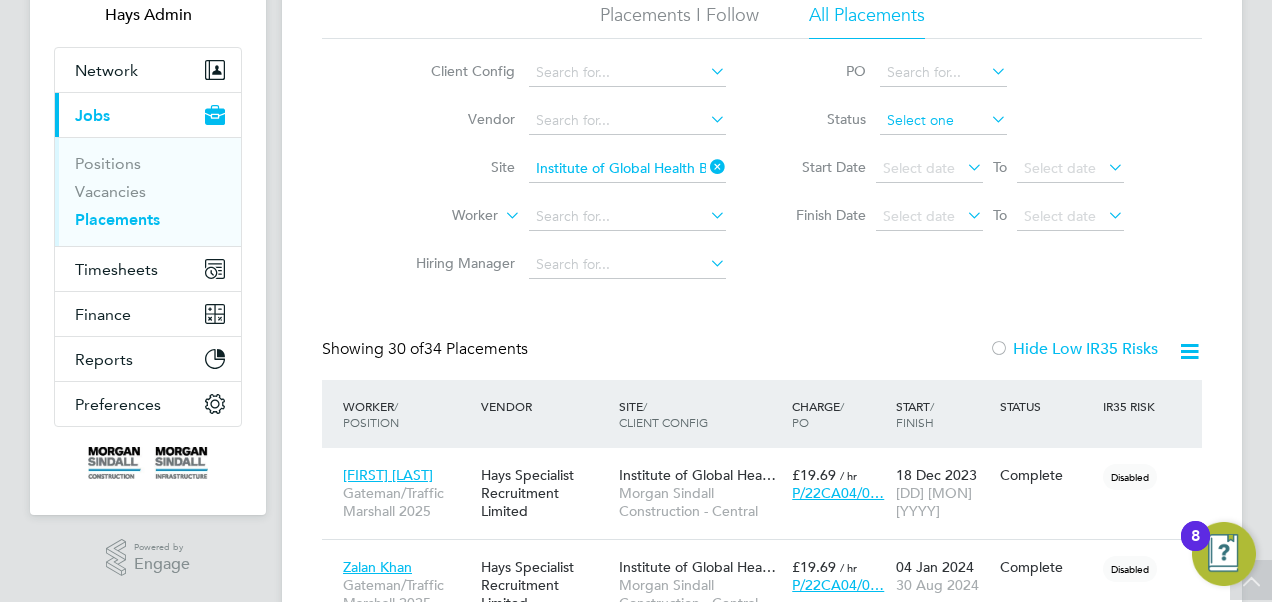 click 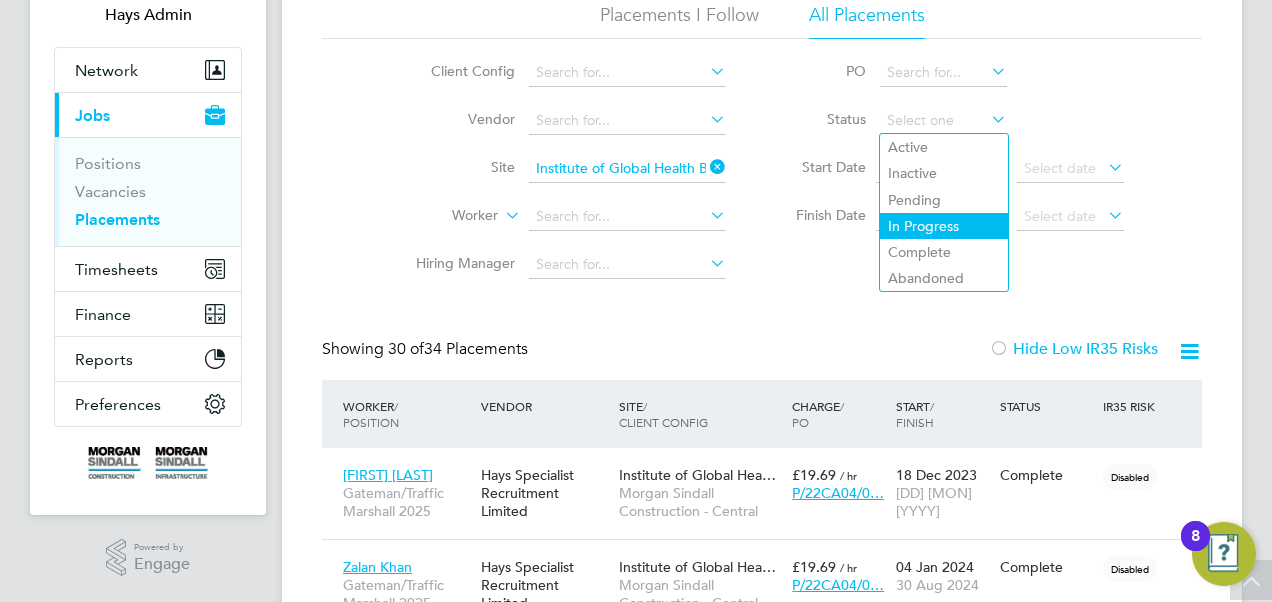 click on "In Progress" 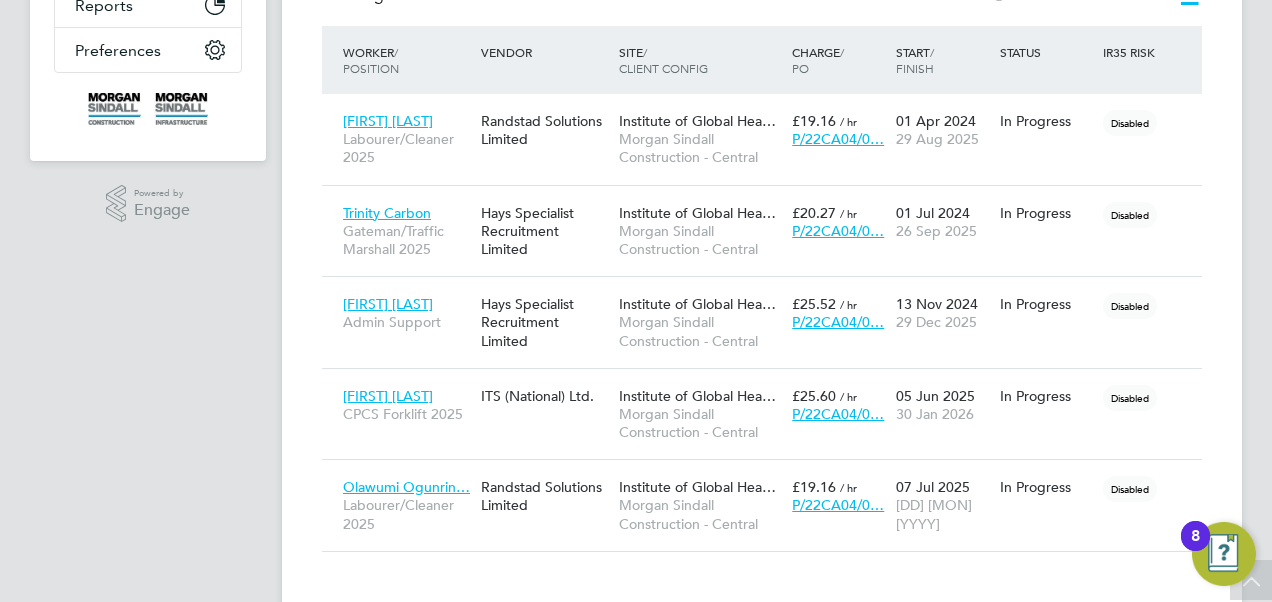 click on "Institute of Global Hea… Morgan Sindall Construction - Central" 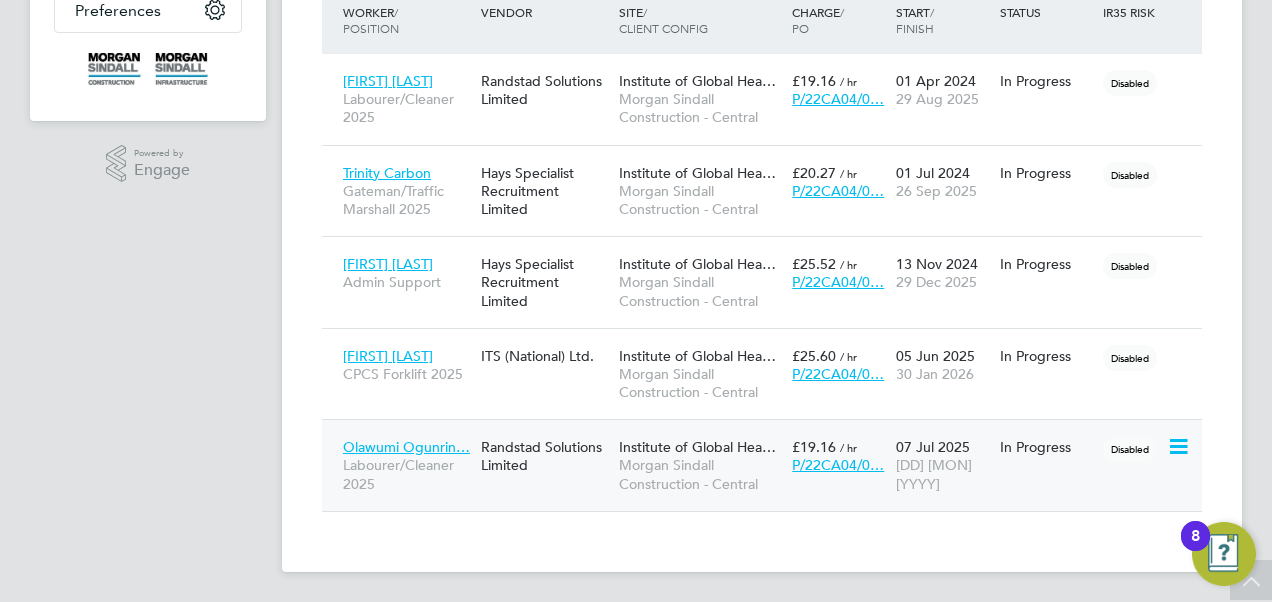 click on "Olawumi Ogunrin…" 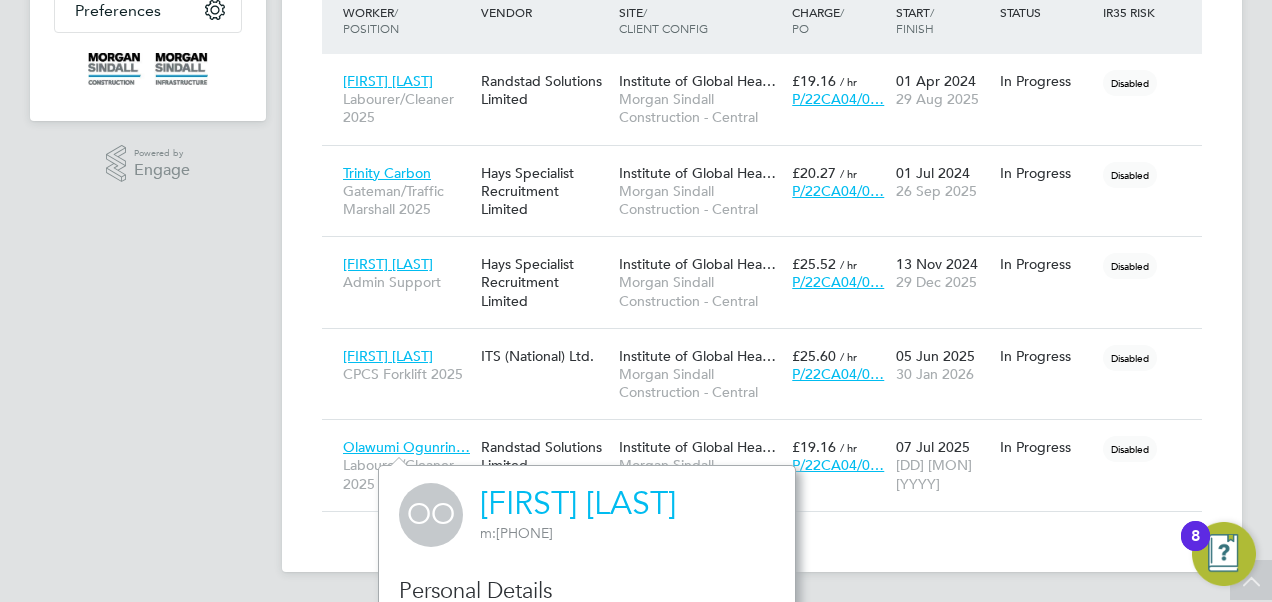 scroll, scrollTop: 0, scrollLeft: 0, axis: both 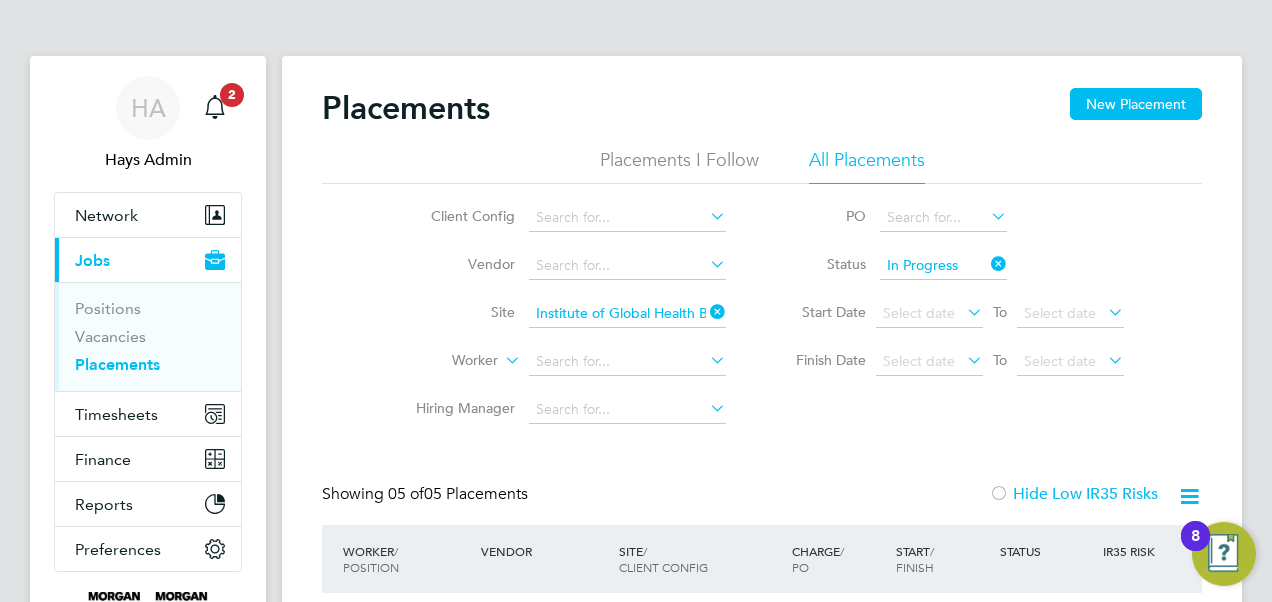 click 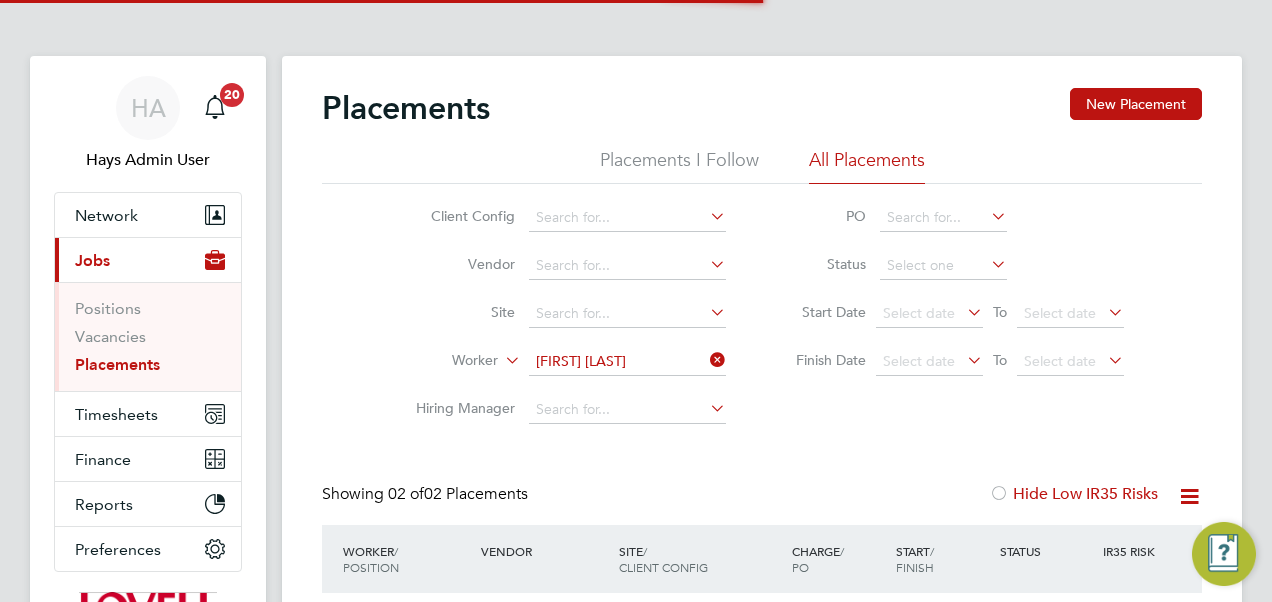 scroll, scrollTop: 0, scrollLeft: 0, axis: both 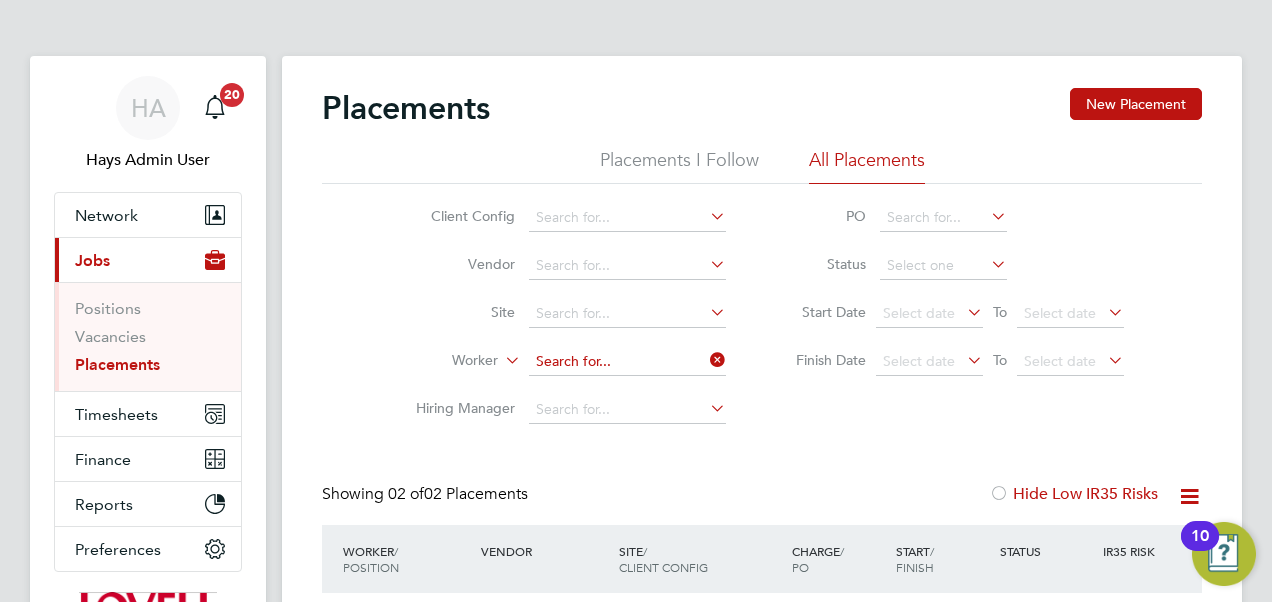 click 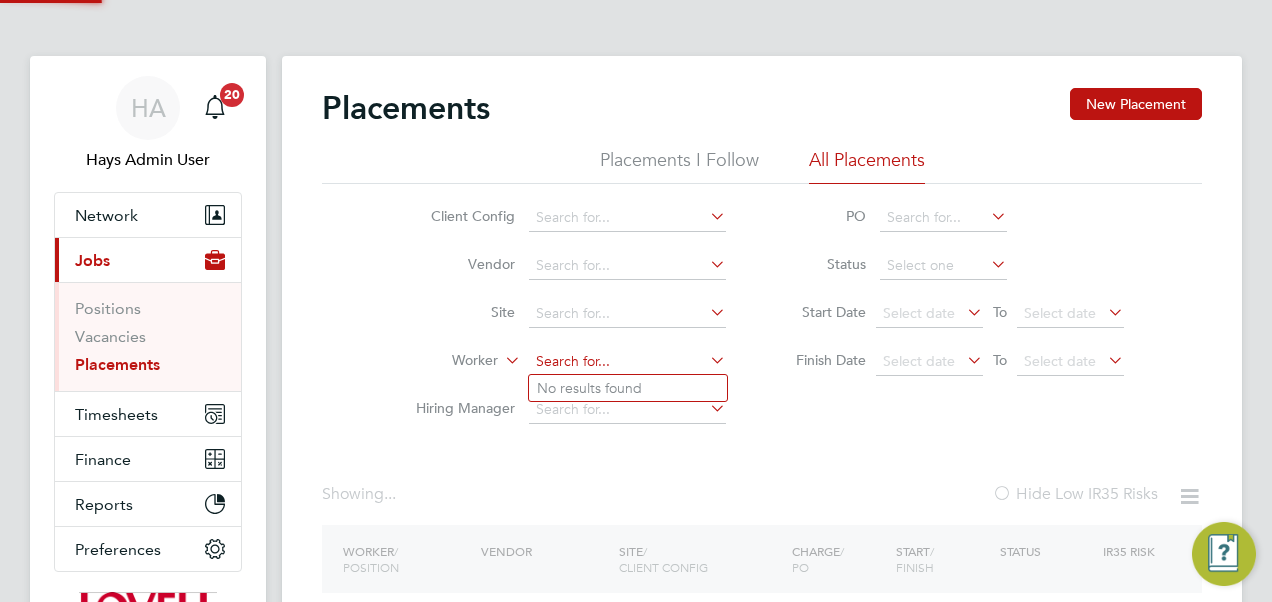 click 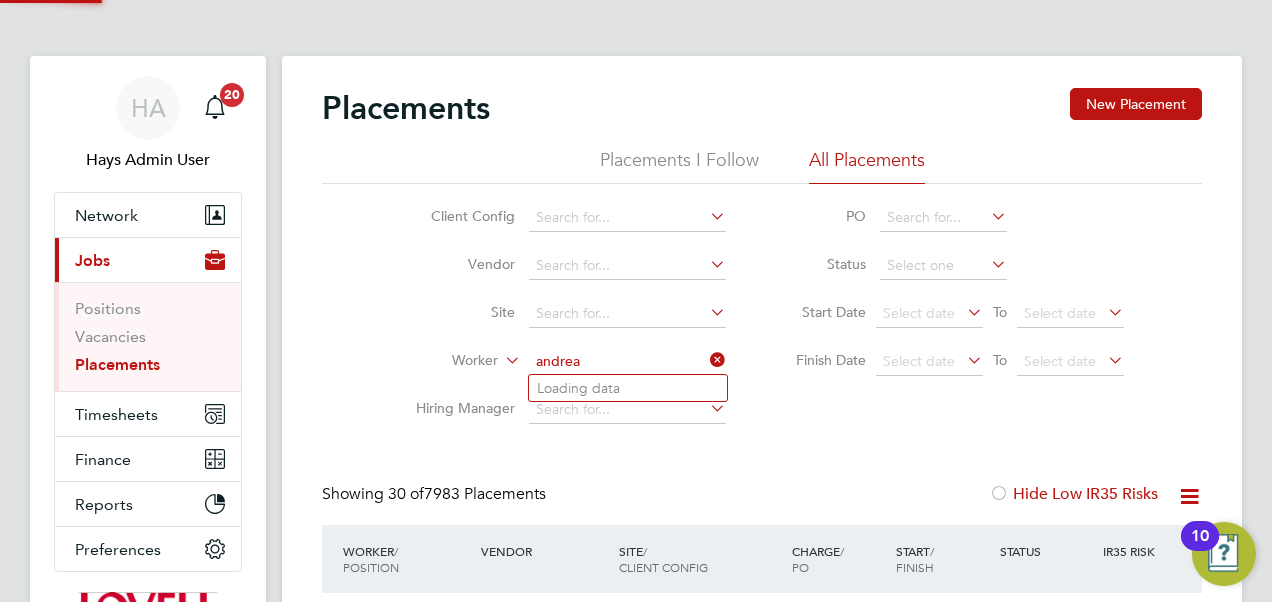 scroll, scrollTop: 10, scrollLeft: 10, axis: both 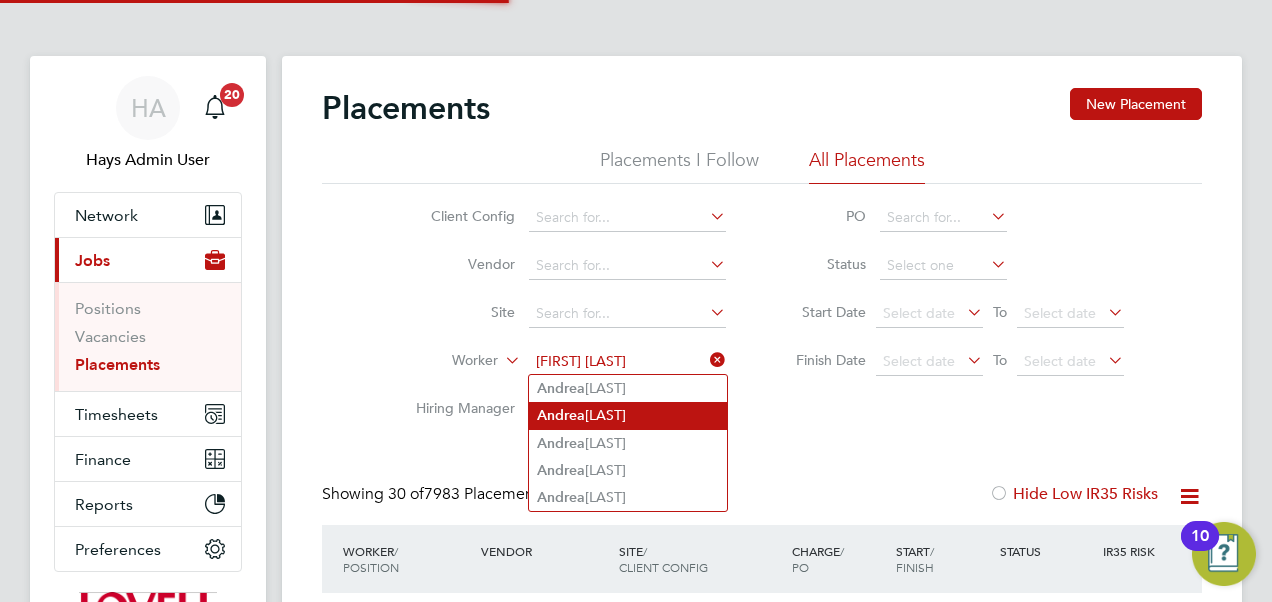 click on "Andrea" 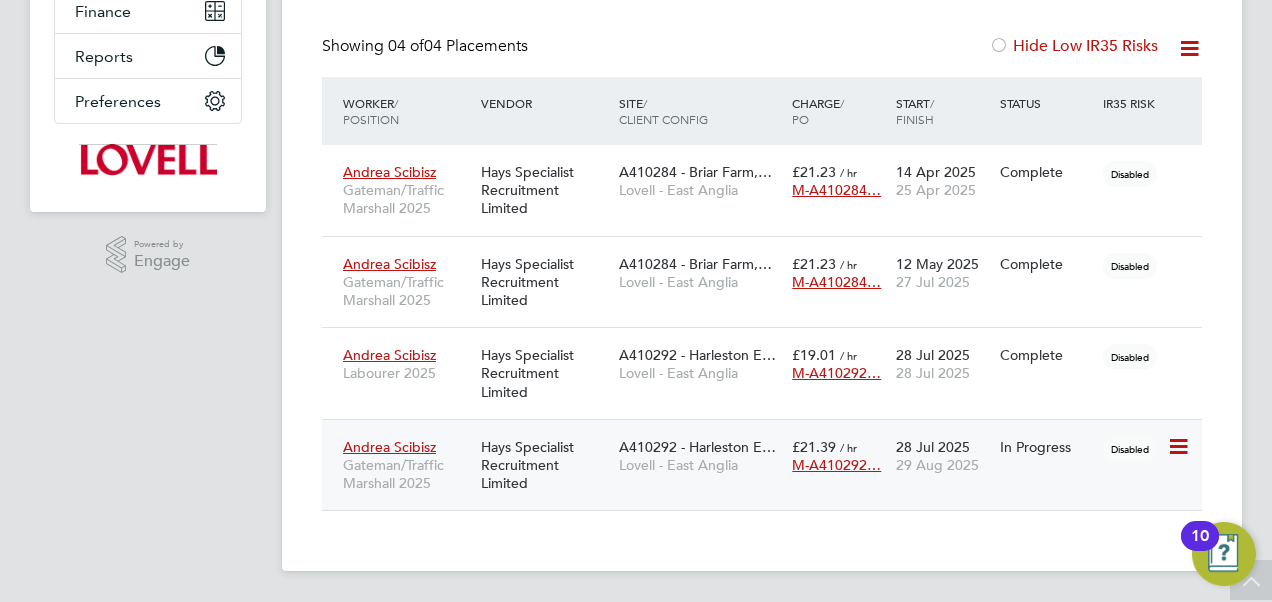 click on "Lovell - East Anglia" 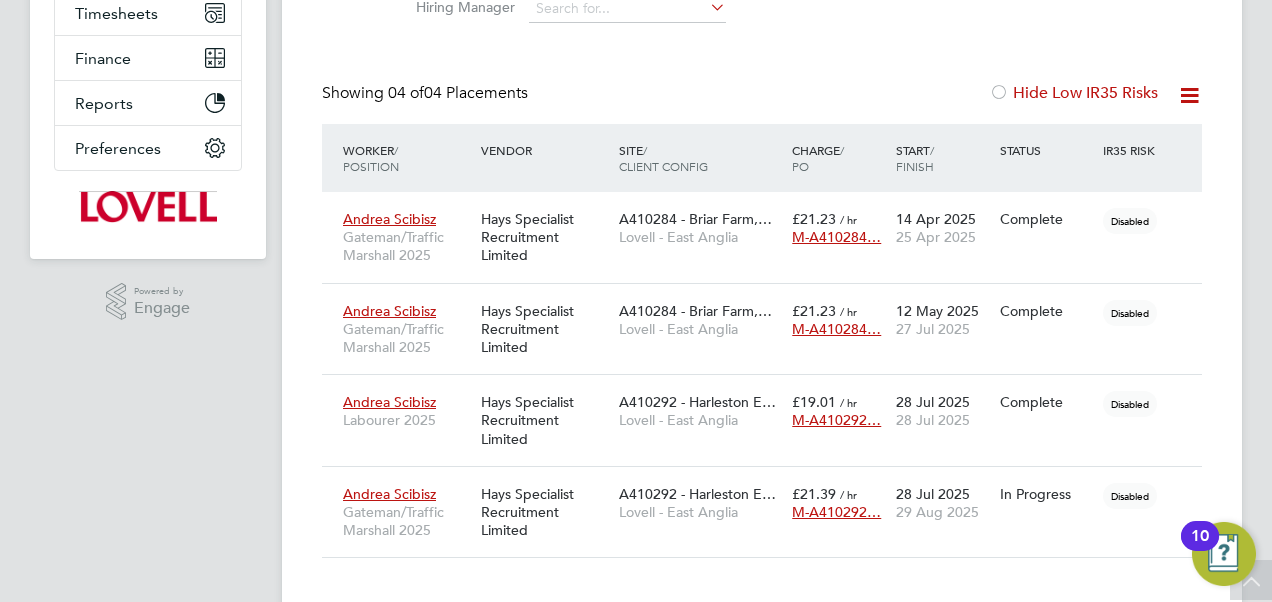 scroll, scrollTop: 199, scrollLeft: 0, axis: vertical 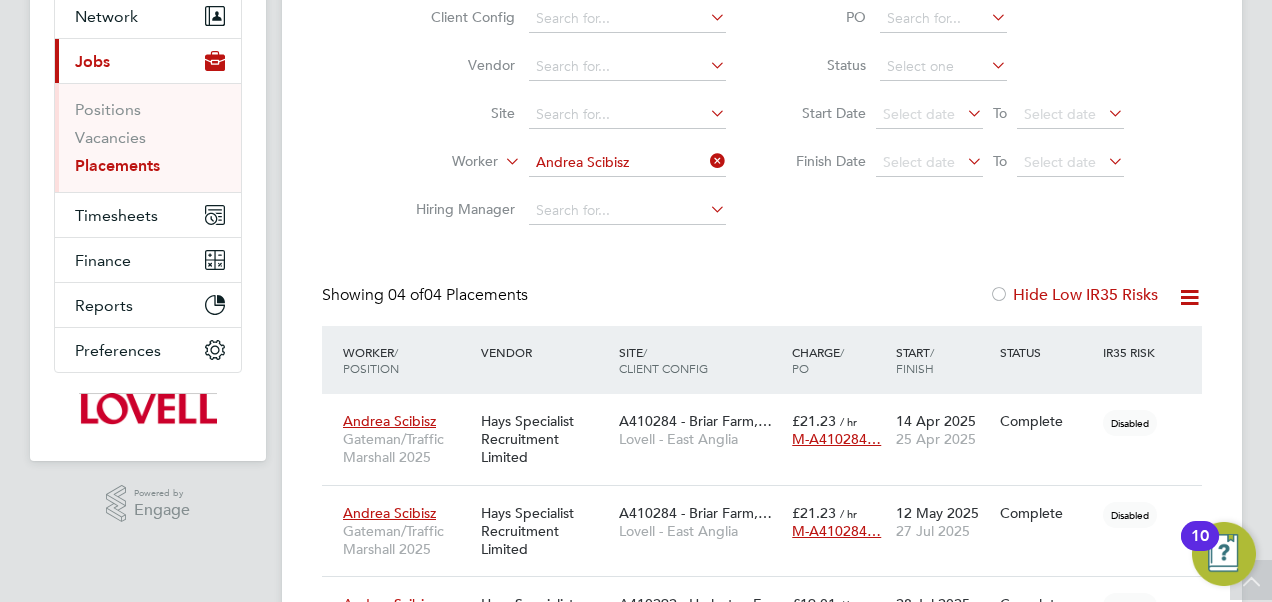 click 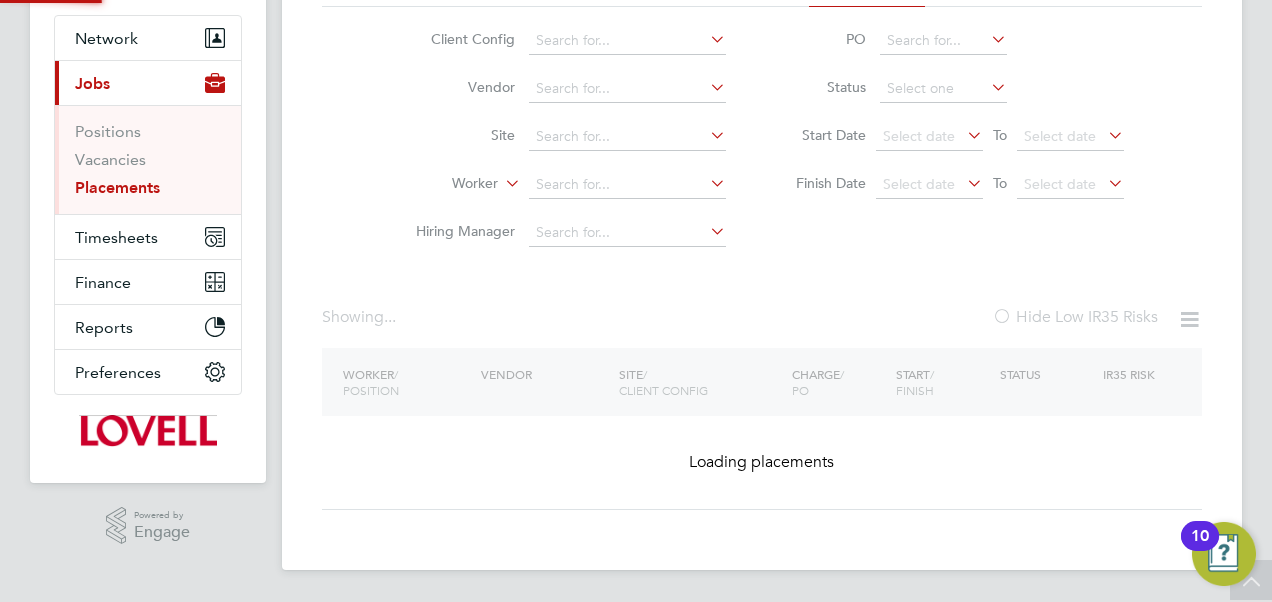 scroll, scrollTop: 176, scrollLeft: 0, axis: vertical 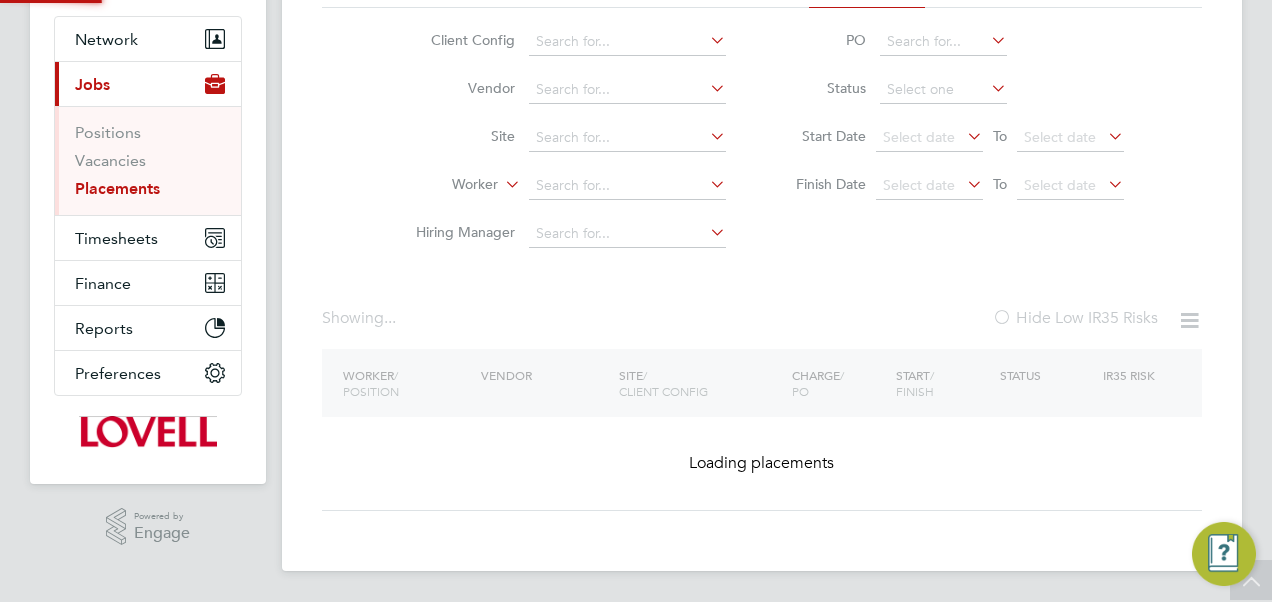 click on "Site" 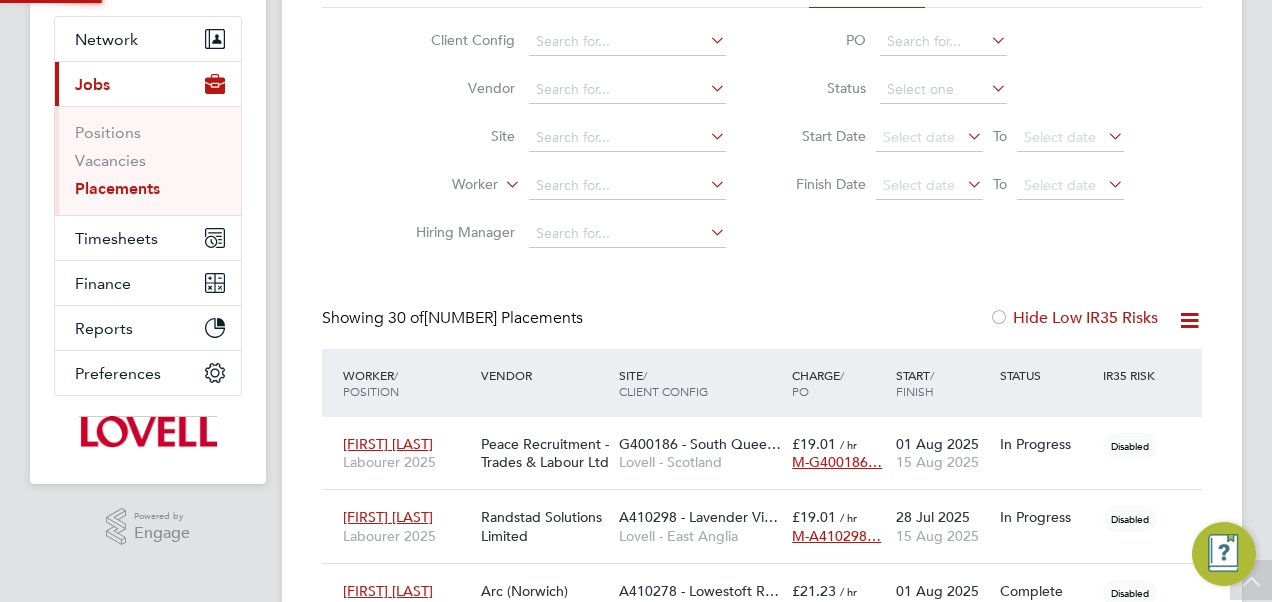 scroll, scrollTop: 199, scrollLeft: 0, axis: vertical 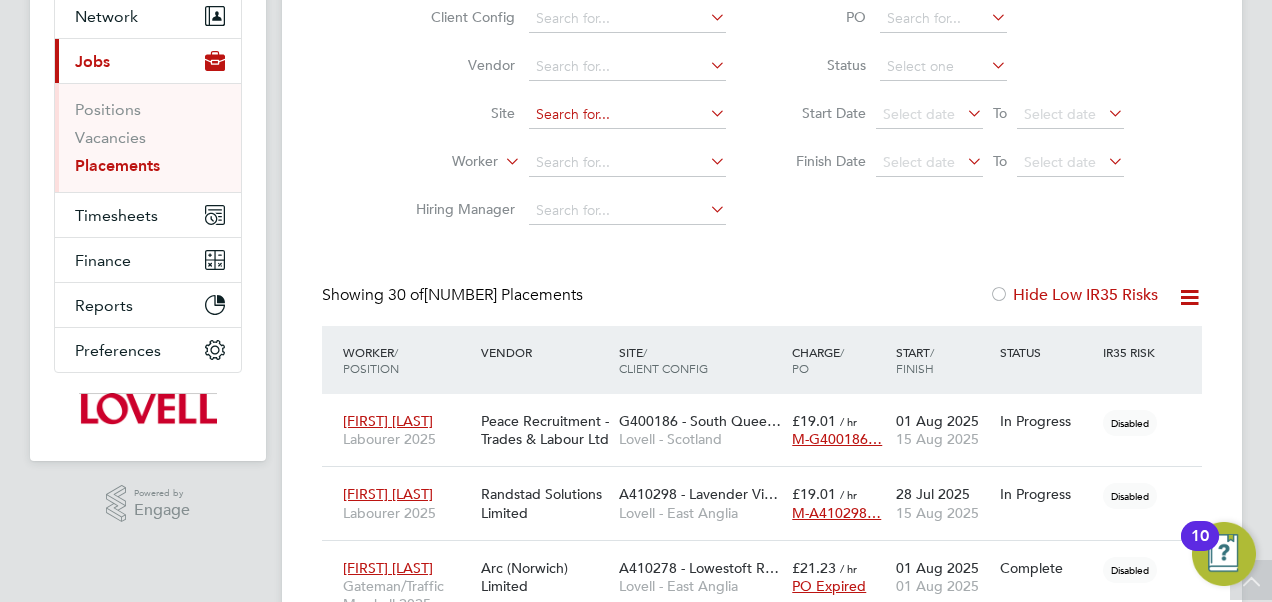 click 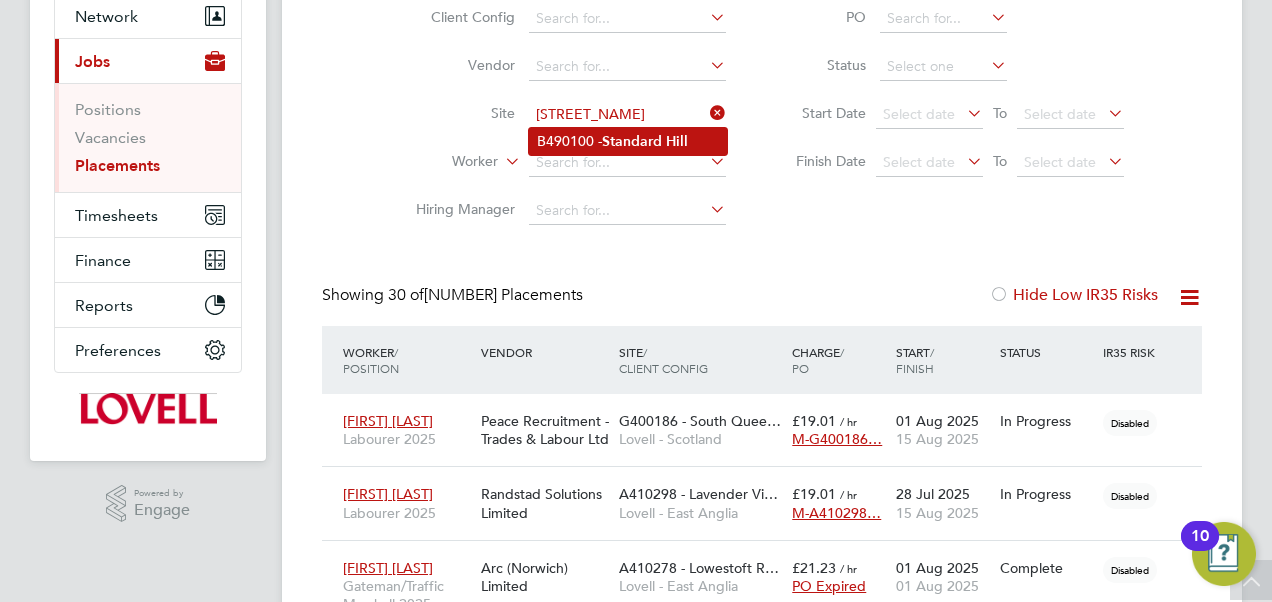 click on "B490100 -  Standard   Hill" 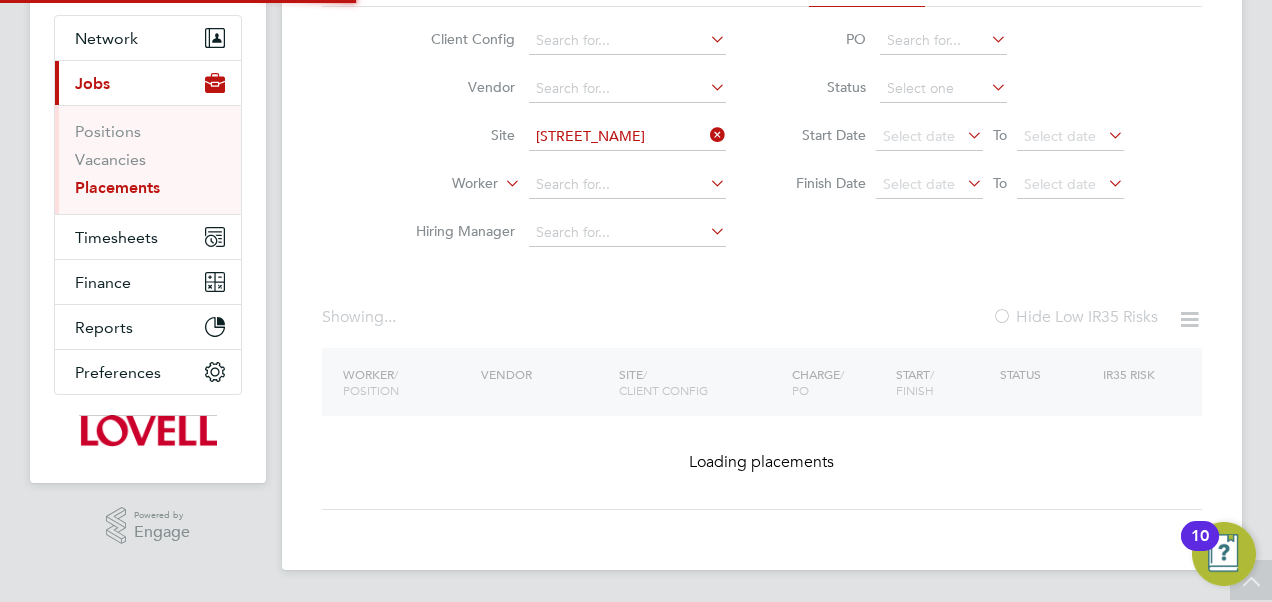 type on "B490100 - Standard Hill" 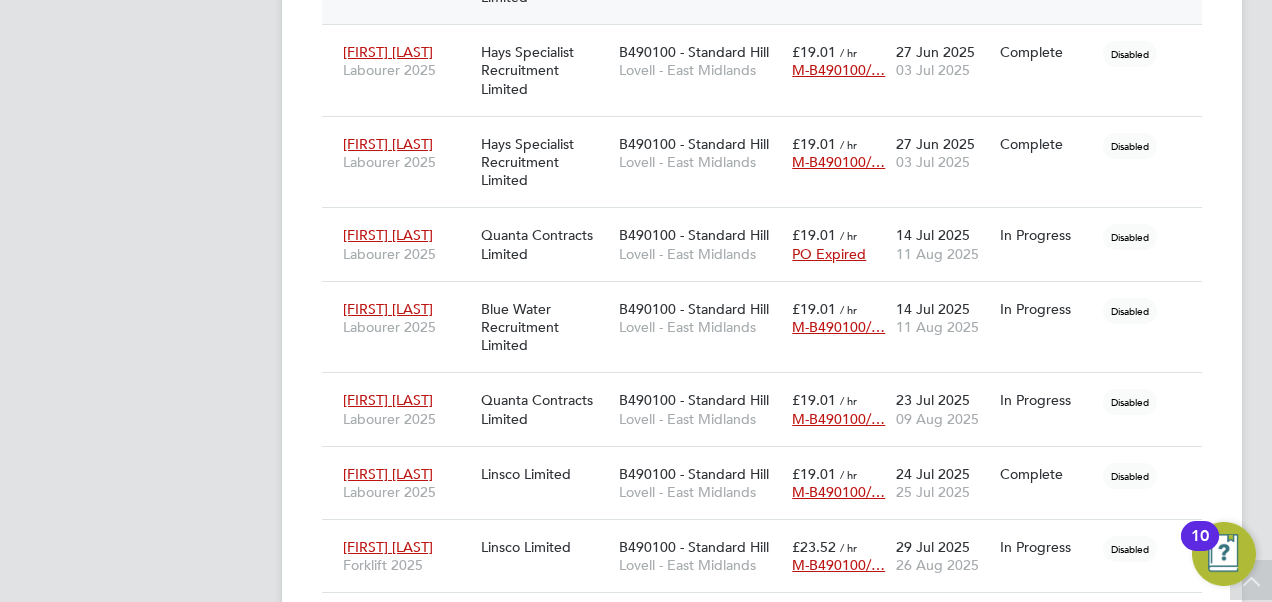 scroll, scrollTop: 2474, scrollLeft: 0, axis: vertical 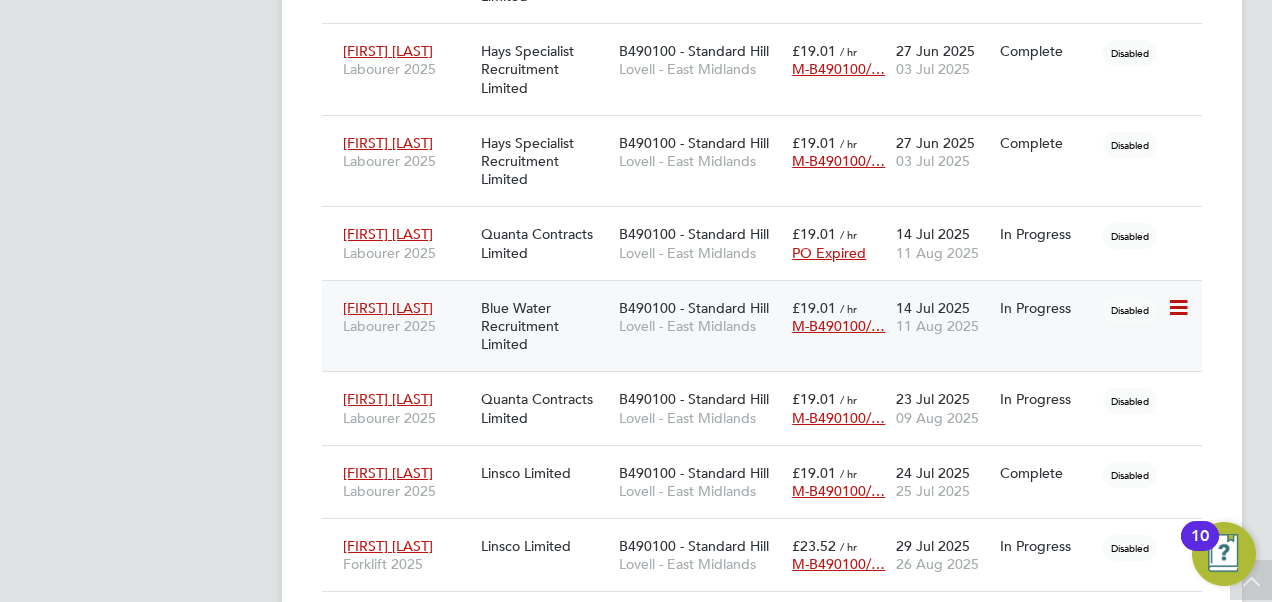 click on "Labourer 2025" 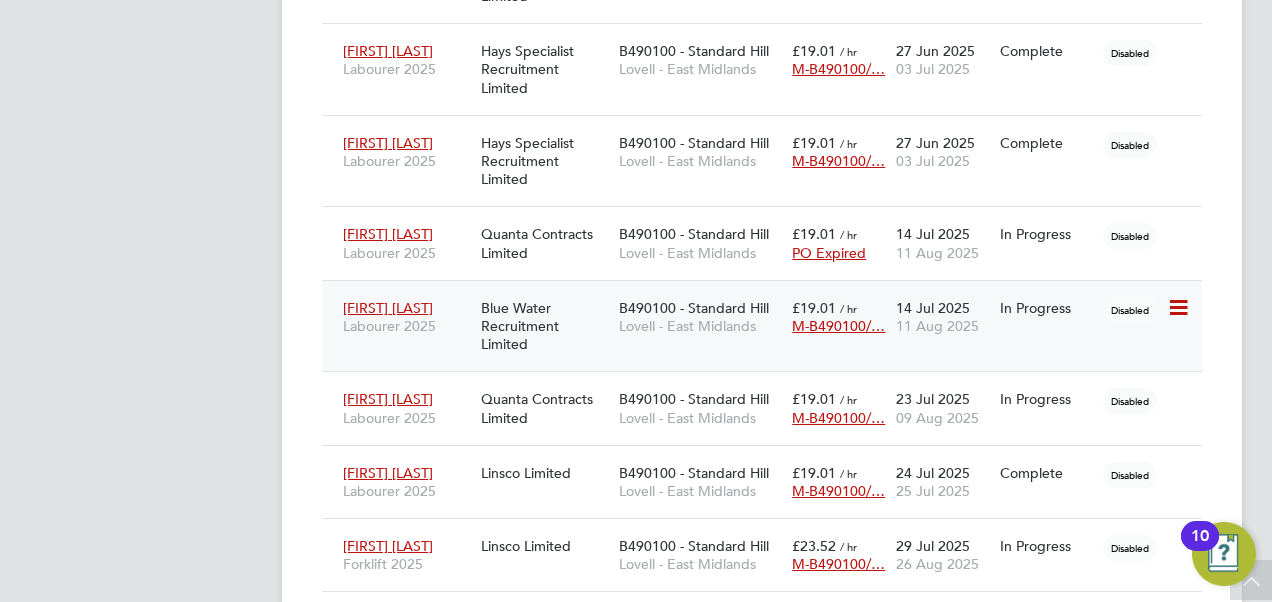 scroll, scrollTop: 2566, scrollLeft: 0, axis: vertical 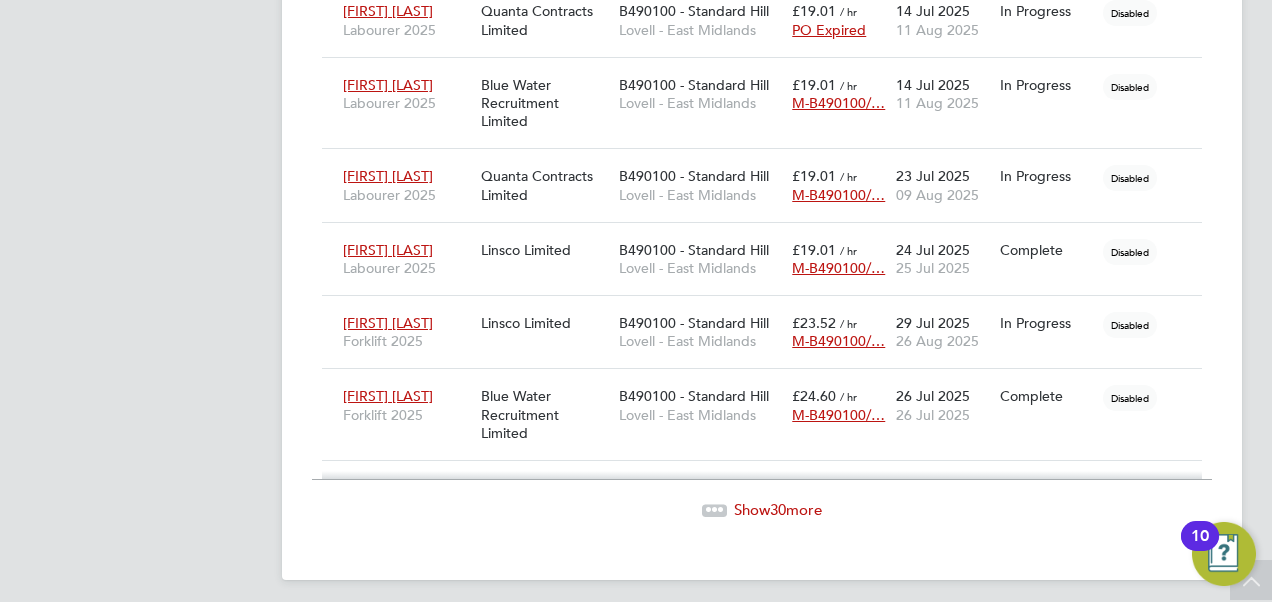 click on "30" 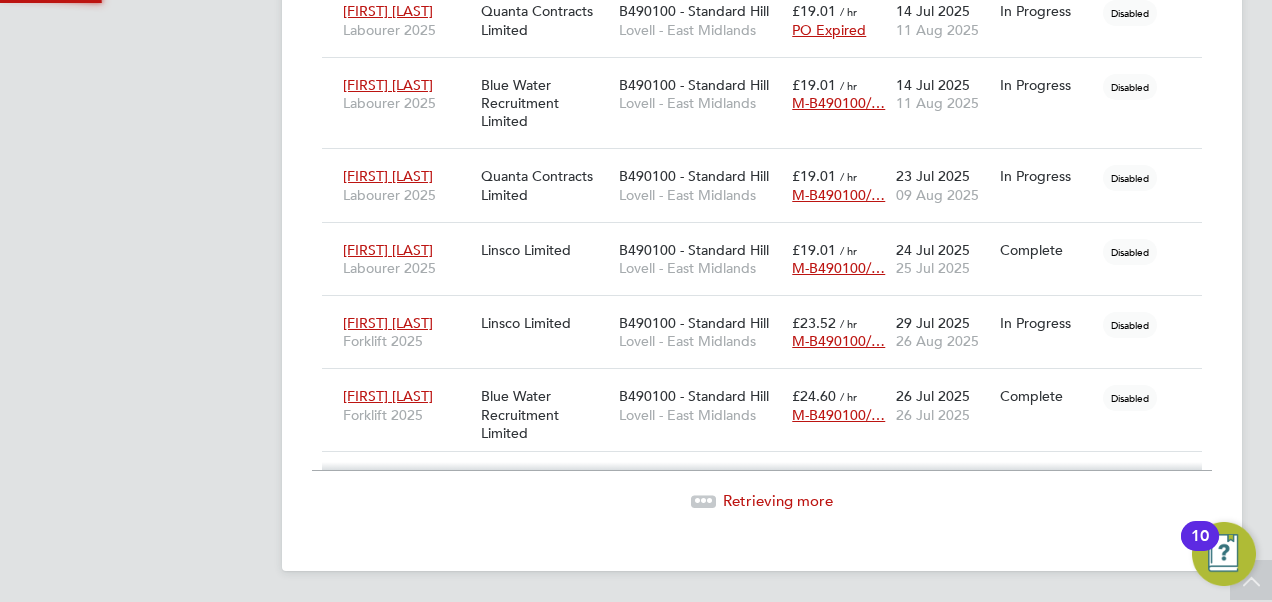 drag, startPoint x: 785, startPoint y: 502, endPoint x: 497, endPoint y: 323, distance: 339.0944 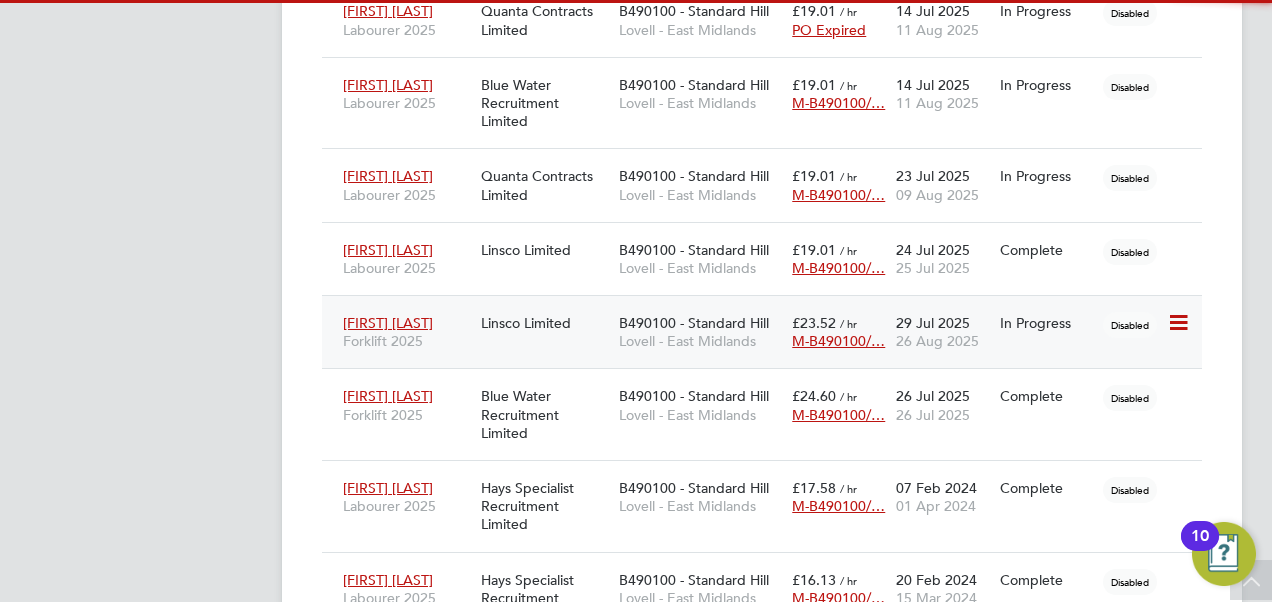 scroll, scrollTop: 10, scrollLeft: 10, axis: both 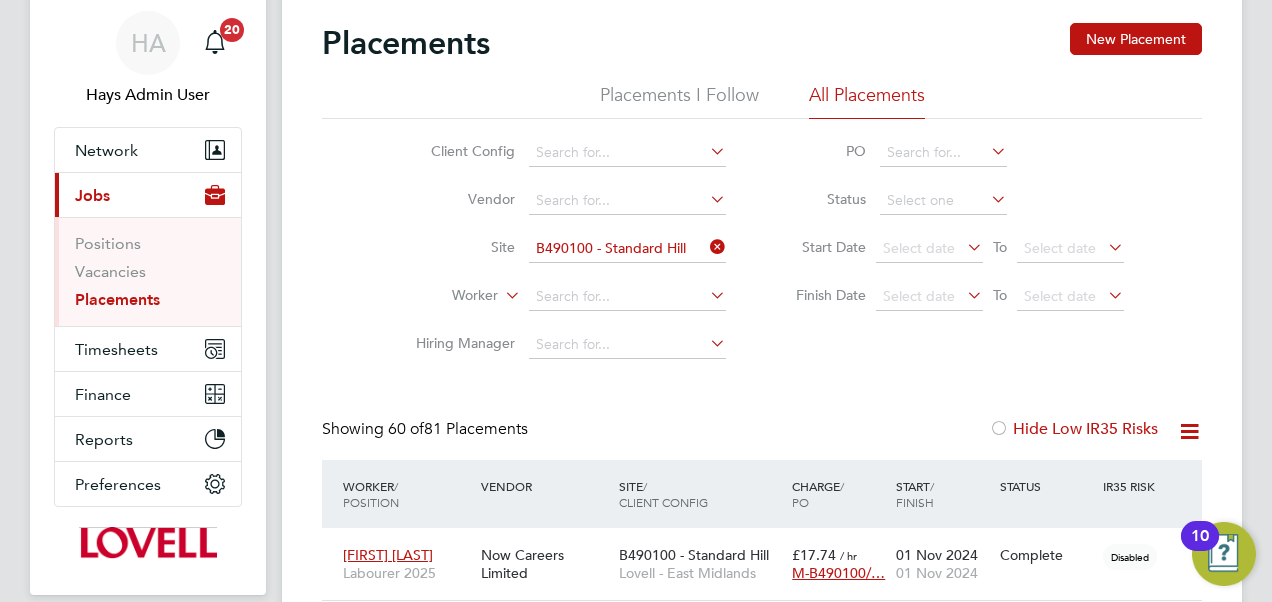 click 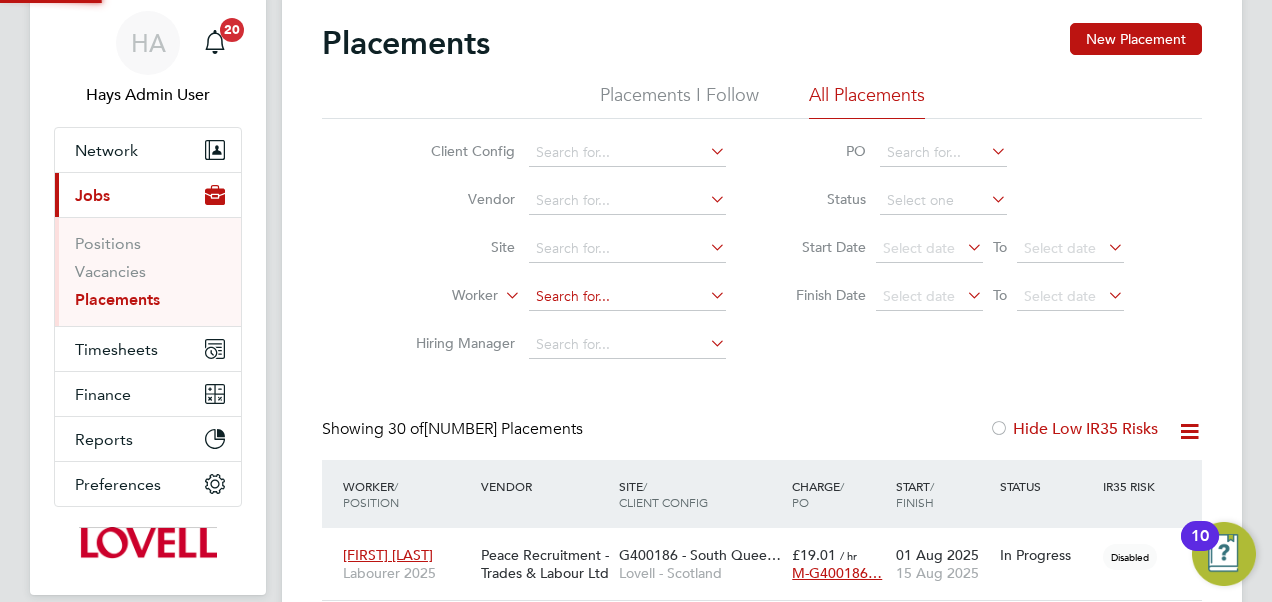 click 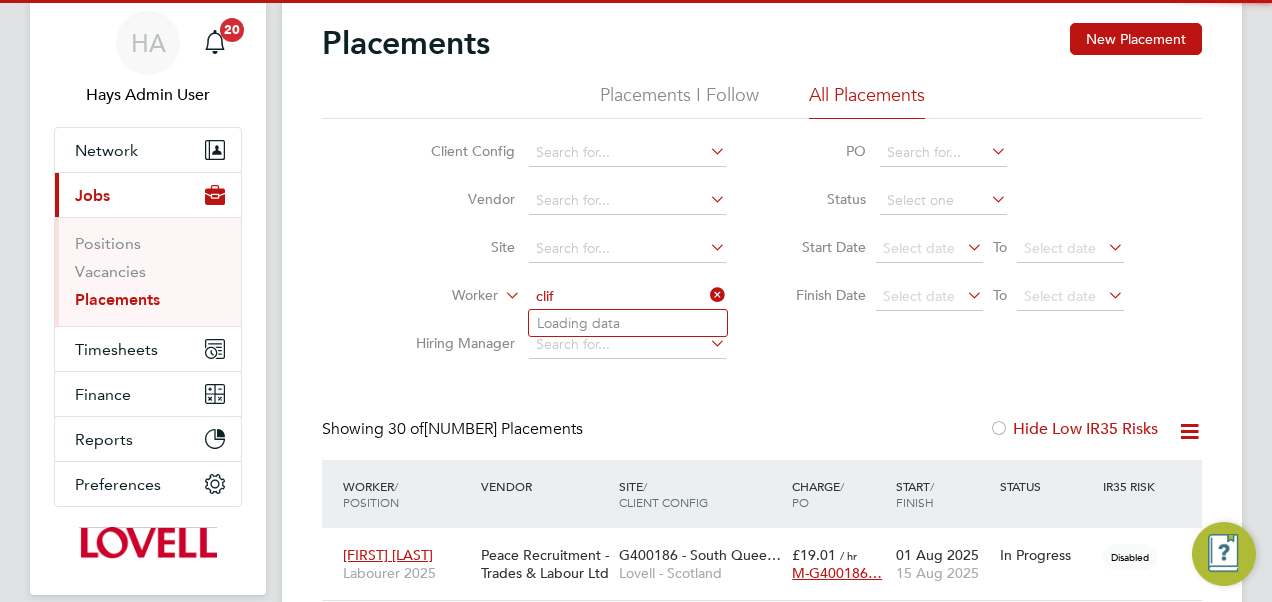 scroll, scrollTop: 10, scrollLeft: 10, axis: both 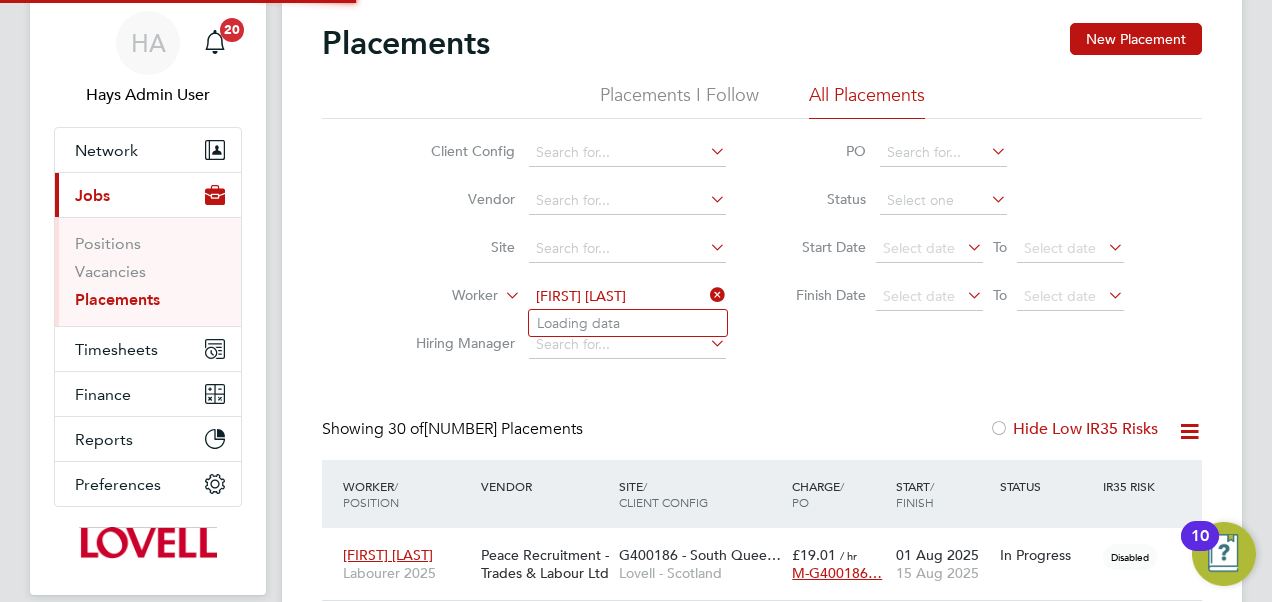 type on "Andrea Rowsell" 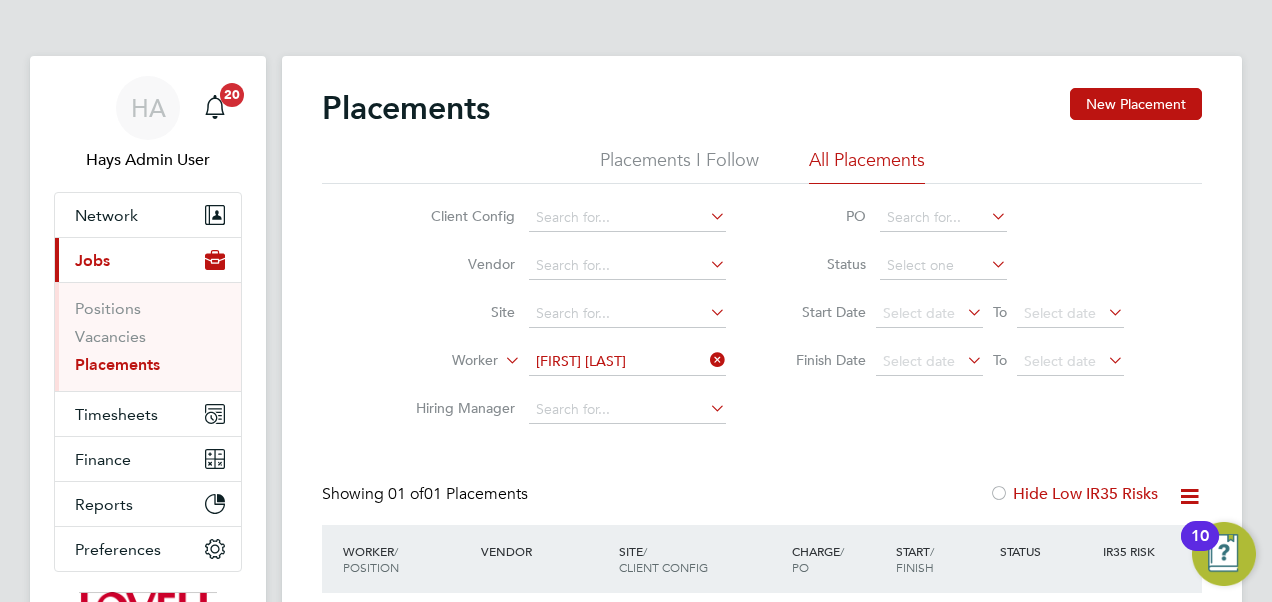 click 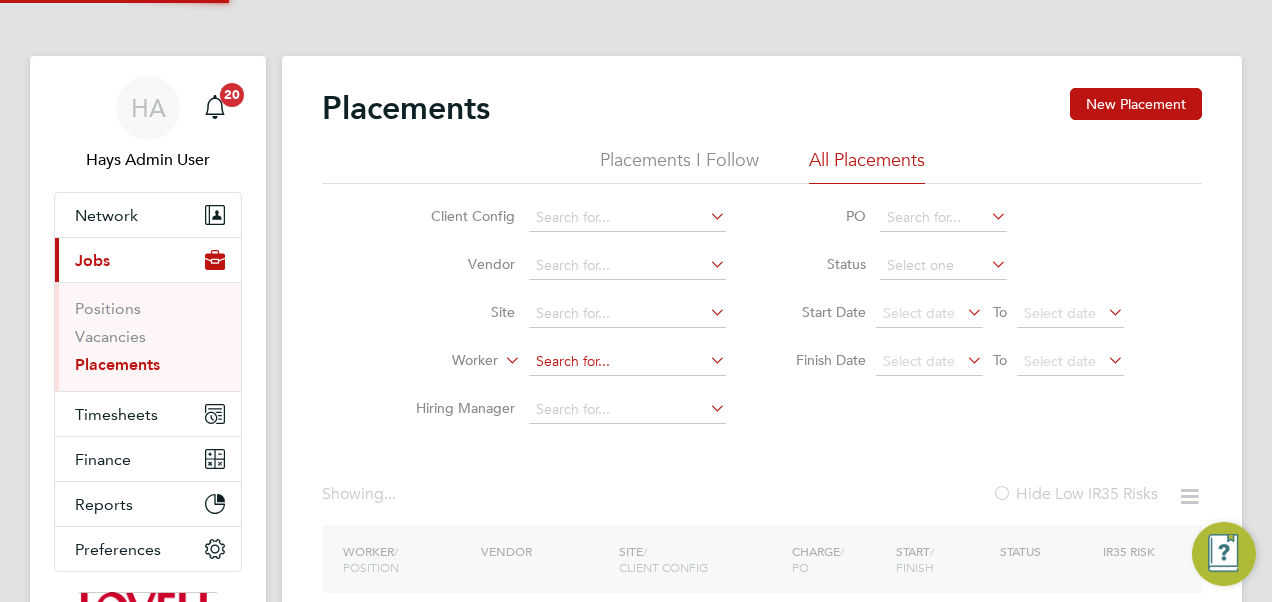 click 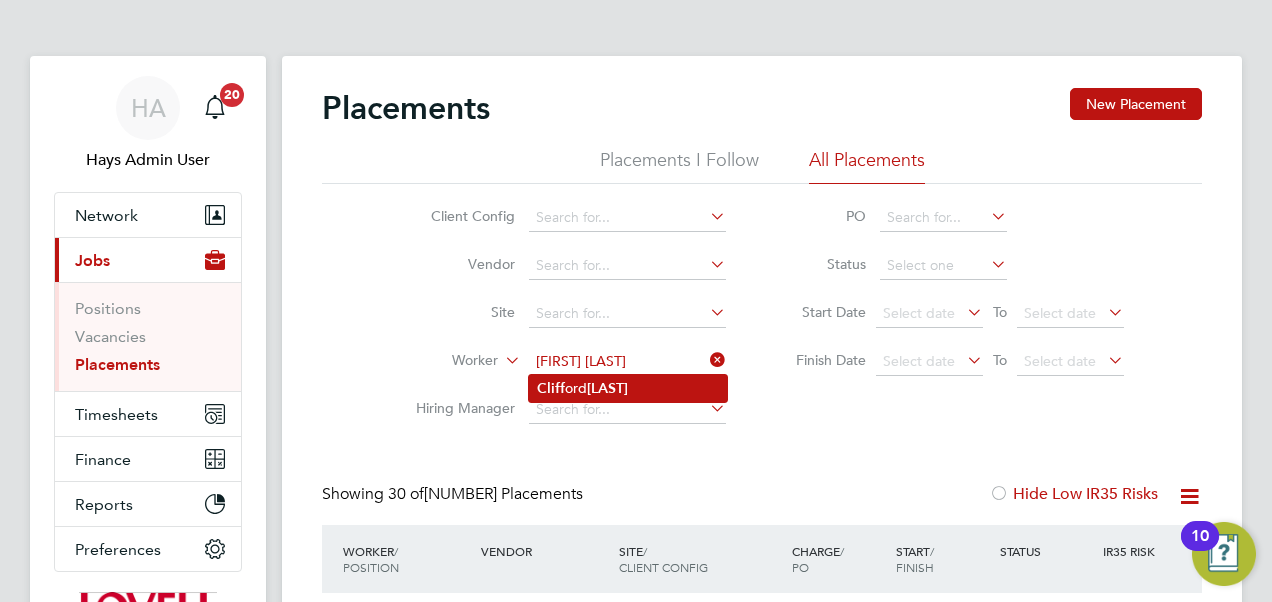 click on "Burbage" 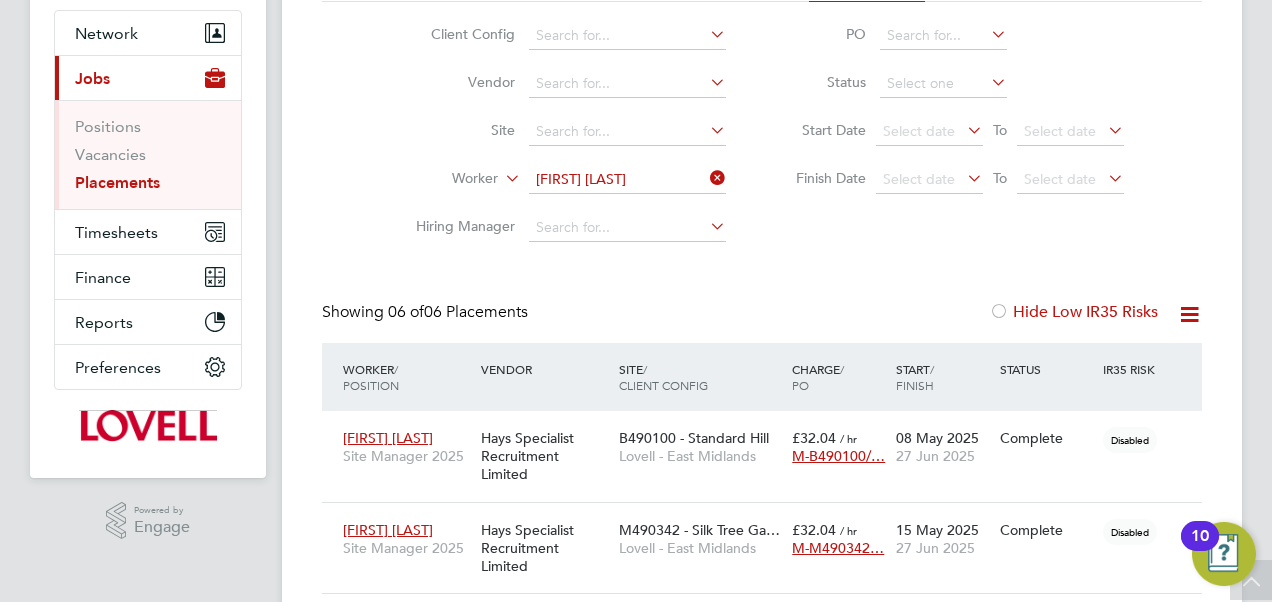 scroll, scrollTop: 0, scrollLeft: 0, axis: both 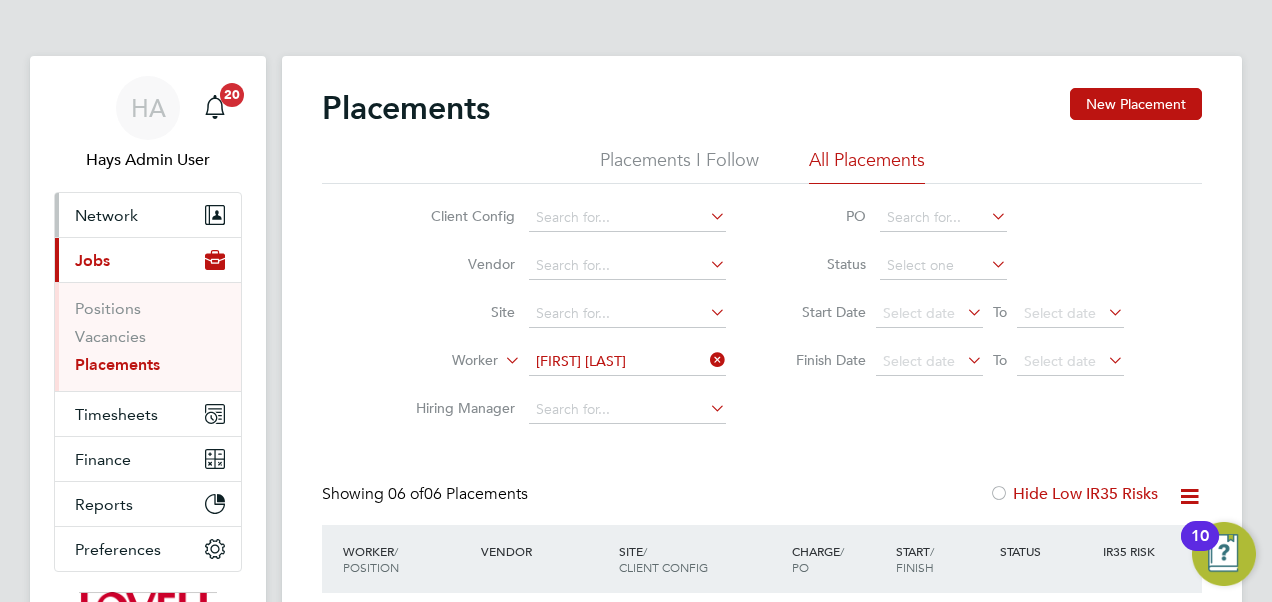 click on "Network" at bounding box center [106, 215] 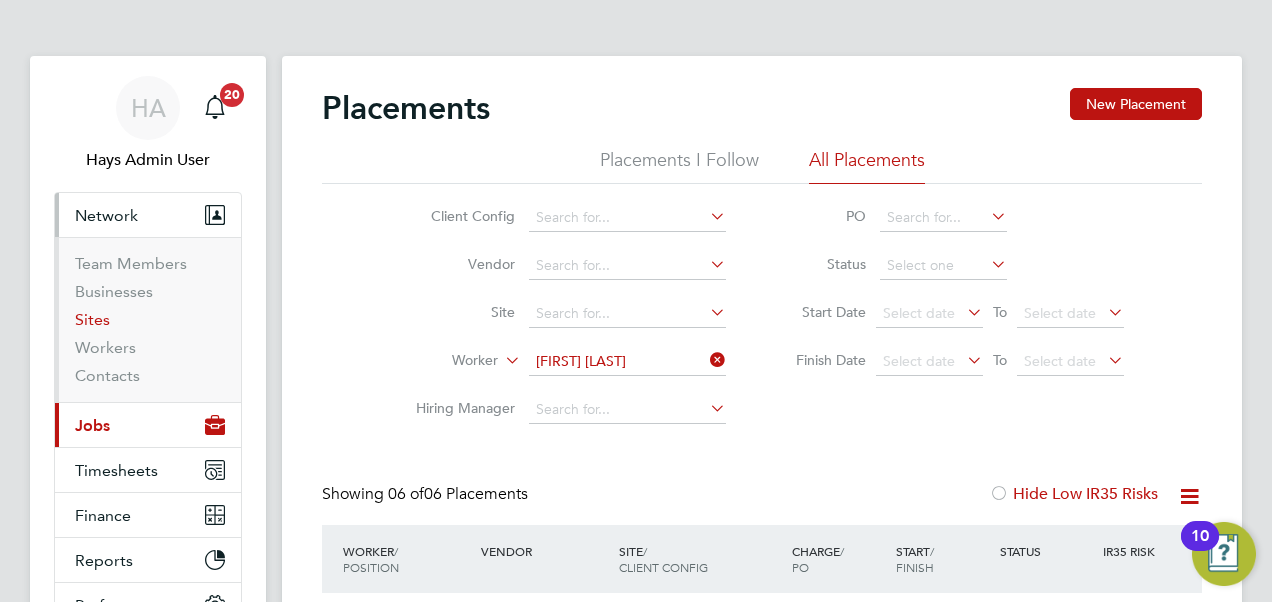 click on "Sites" at bounding box center [92, 319] 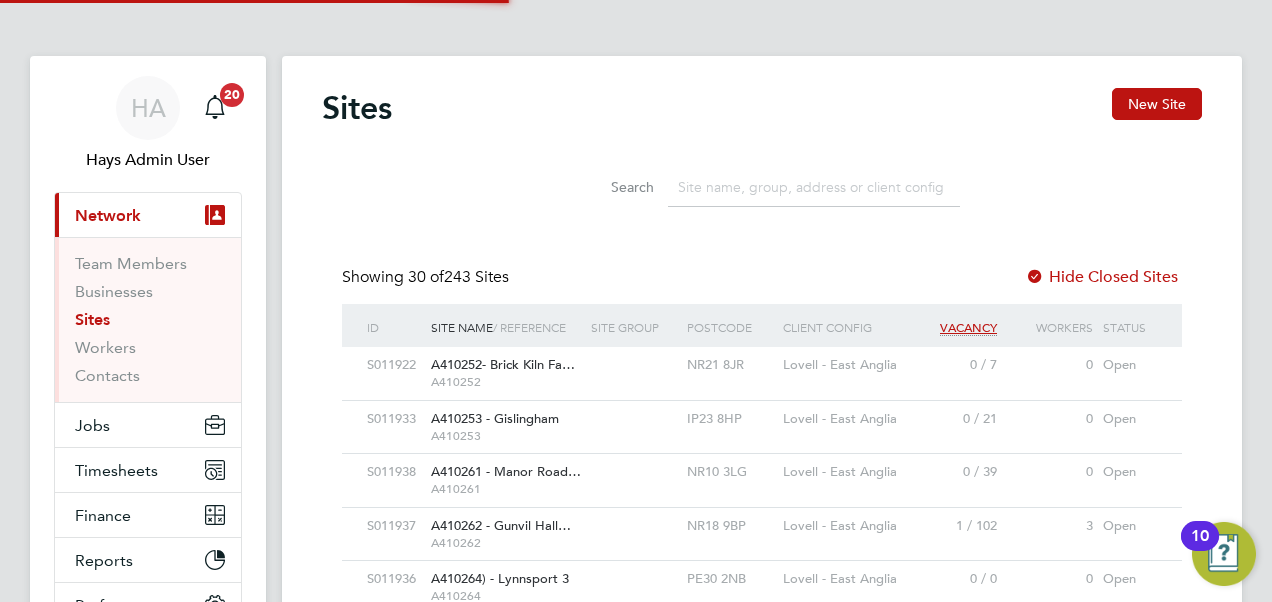 scroll, scrollTop: 10, scrollLeft: 10, axis: both 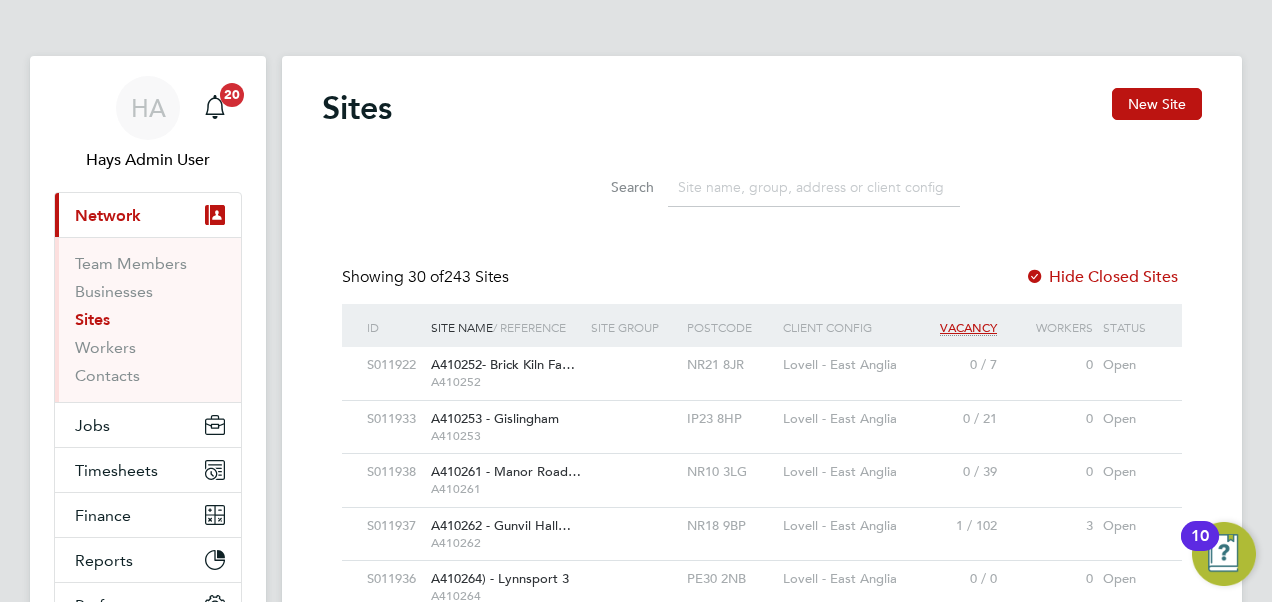 click 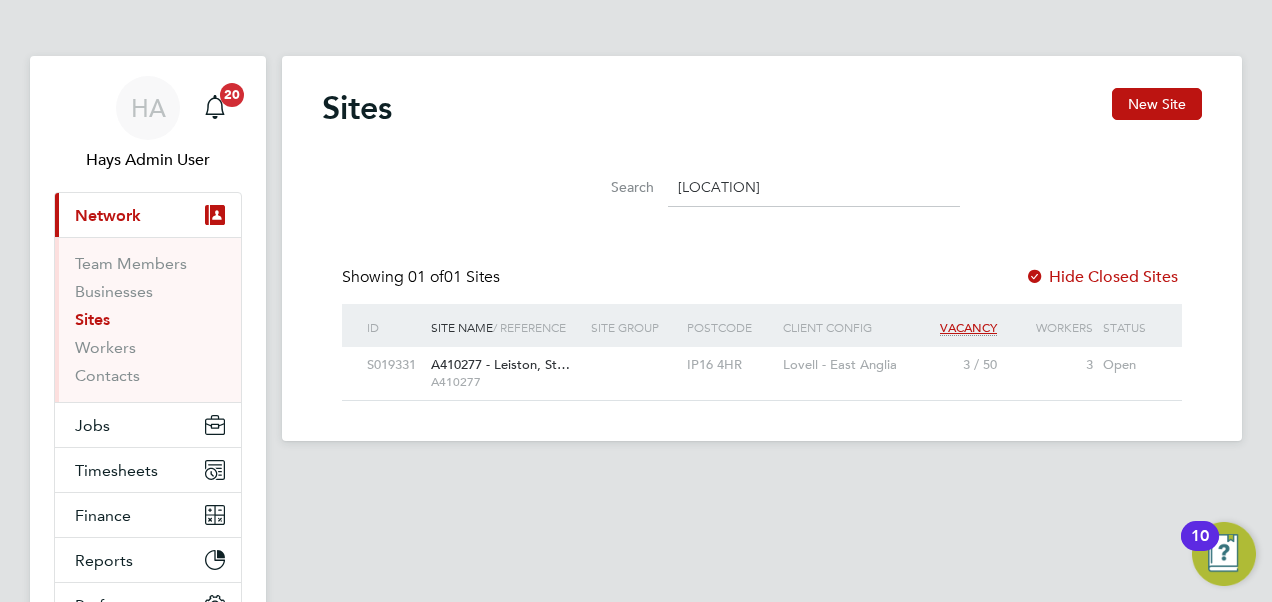 type on "leiston" 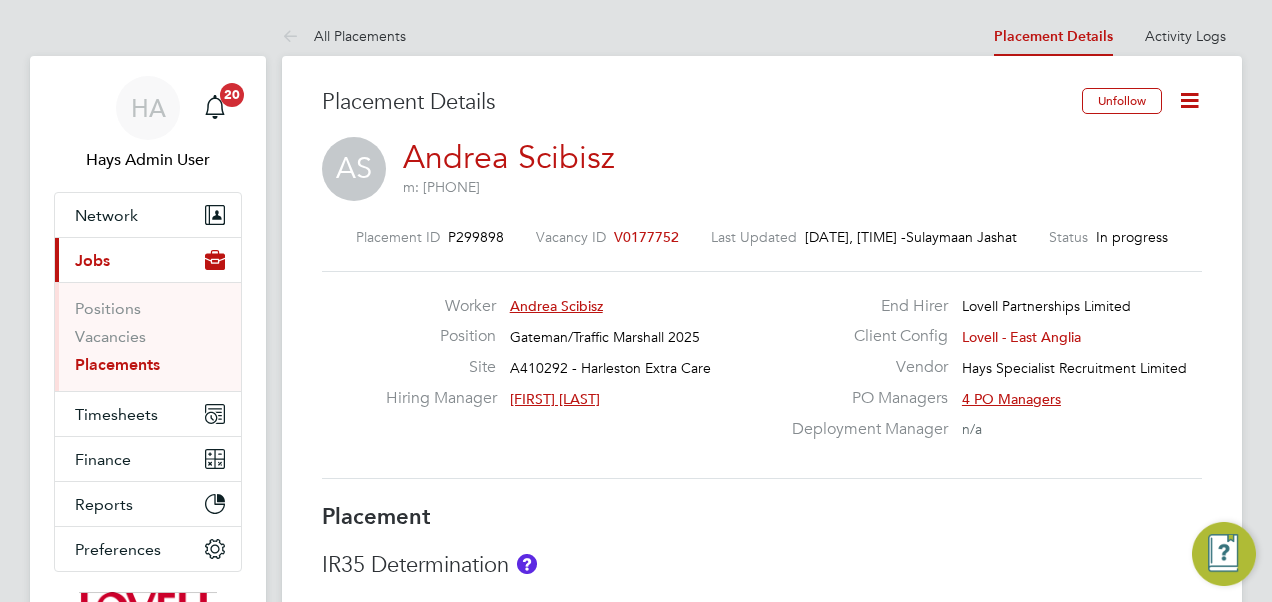 scroll, scrollTop: 0, scrollLeft: 0, axis: both 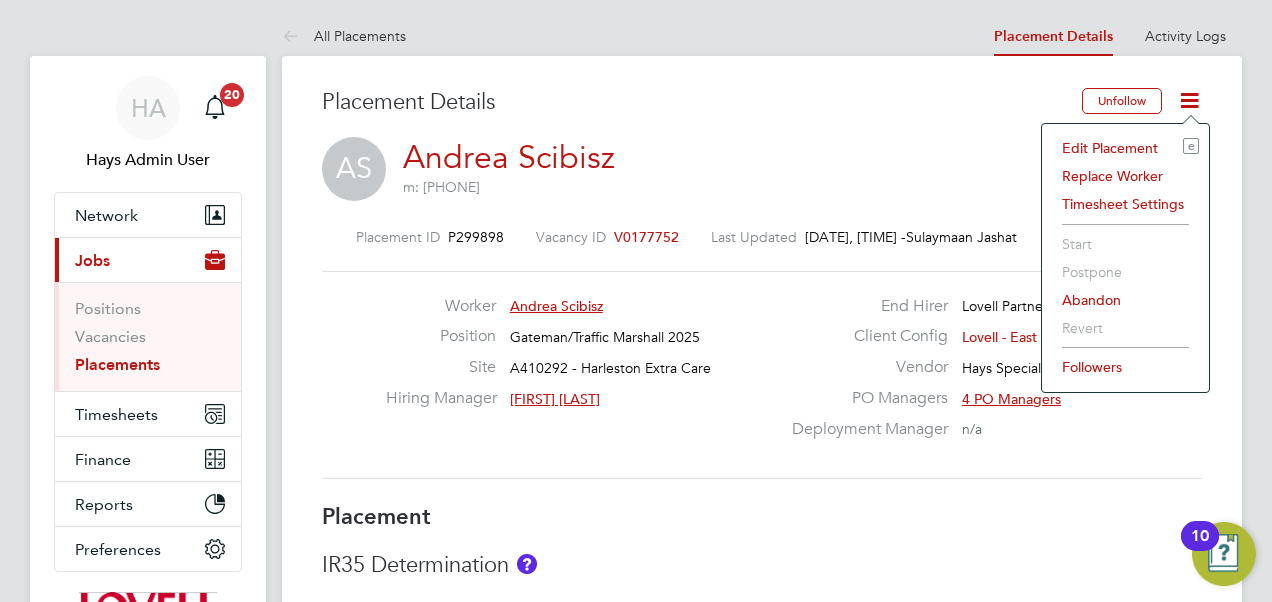 click on "Edit Placement e" 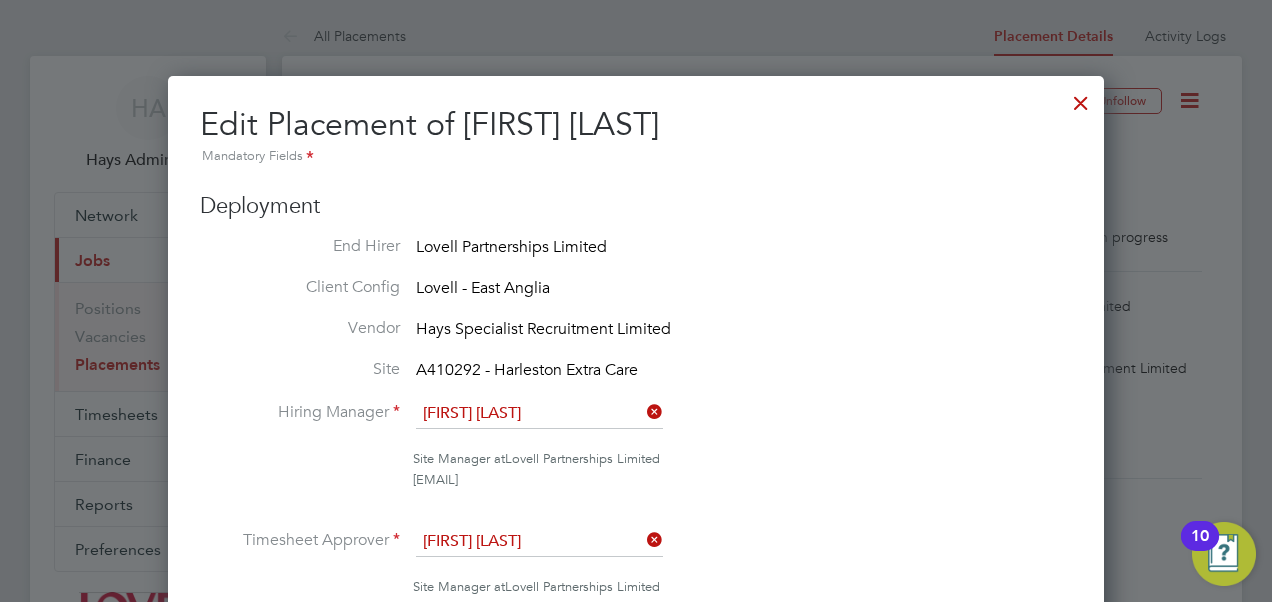 click at bounding box center (1081, 98) 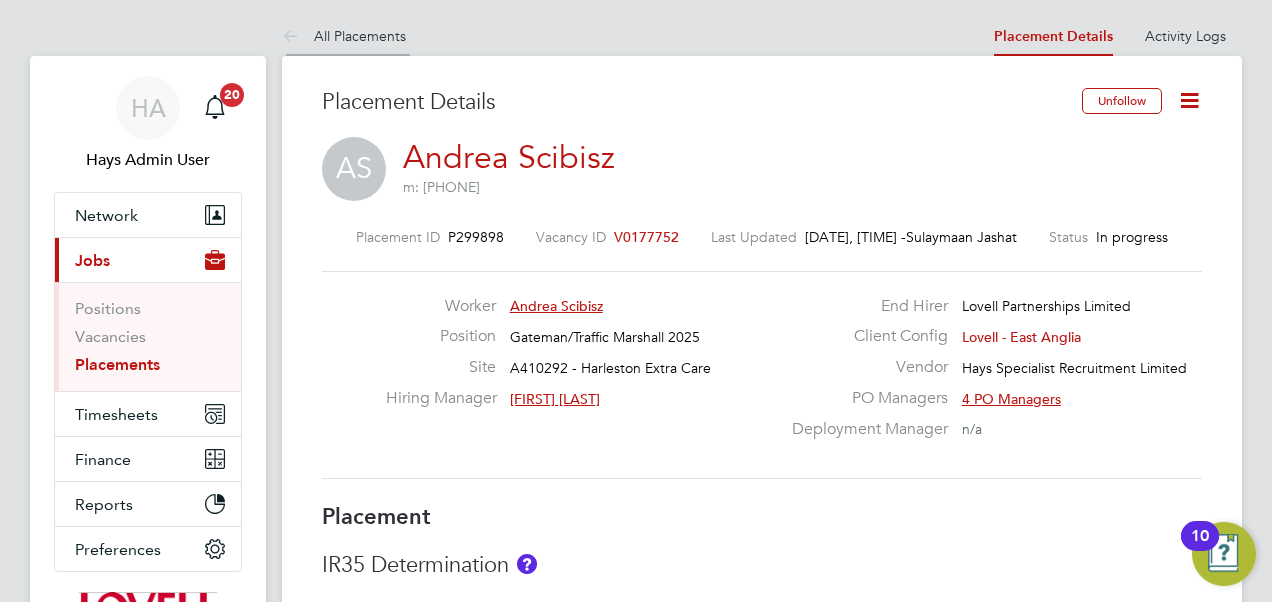 click on "All Placements" at bounding box center [344, 36] 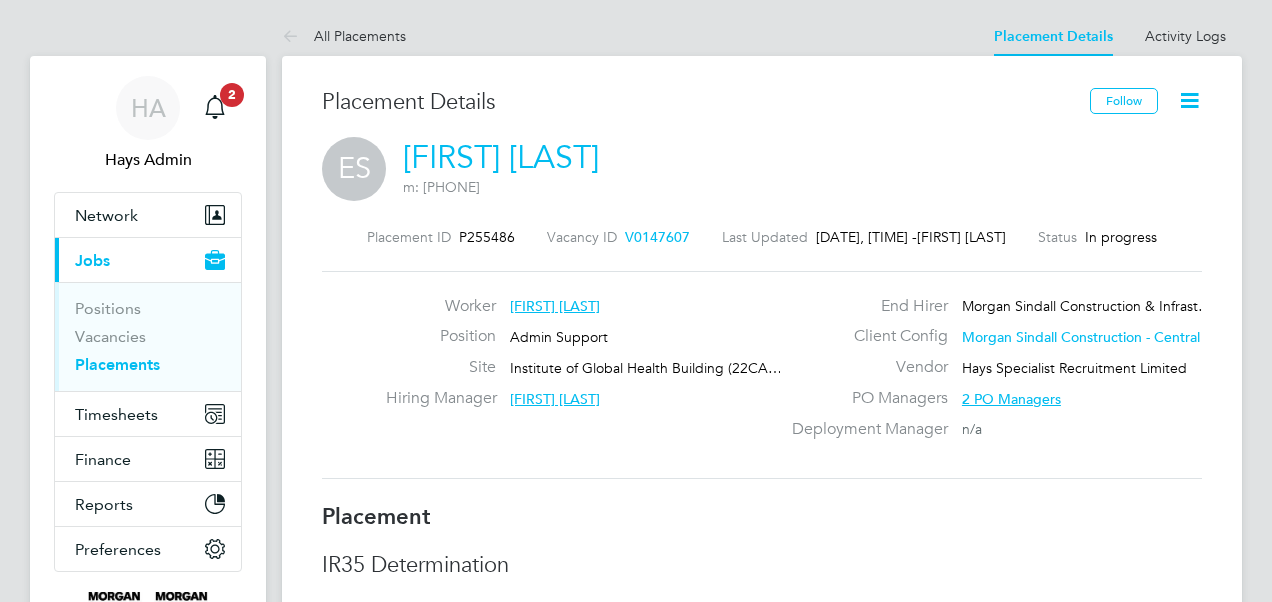 scroll, scrollTop: 0, scrollLeft: 0, axis: both 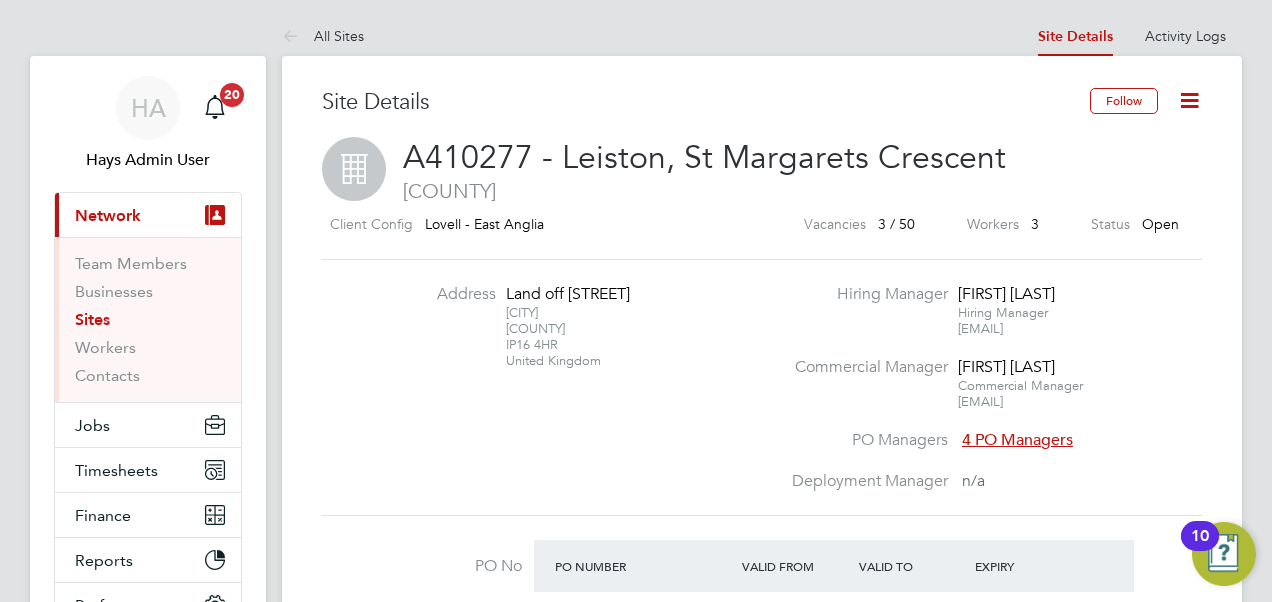 drag, startPoint x: 575, startPoint y: 386, endPoint x: 501, endPoint y: 288, distance: 122.80065 